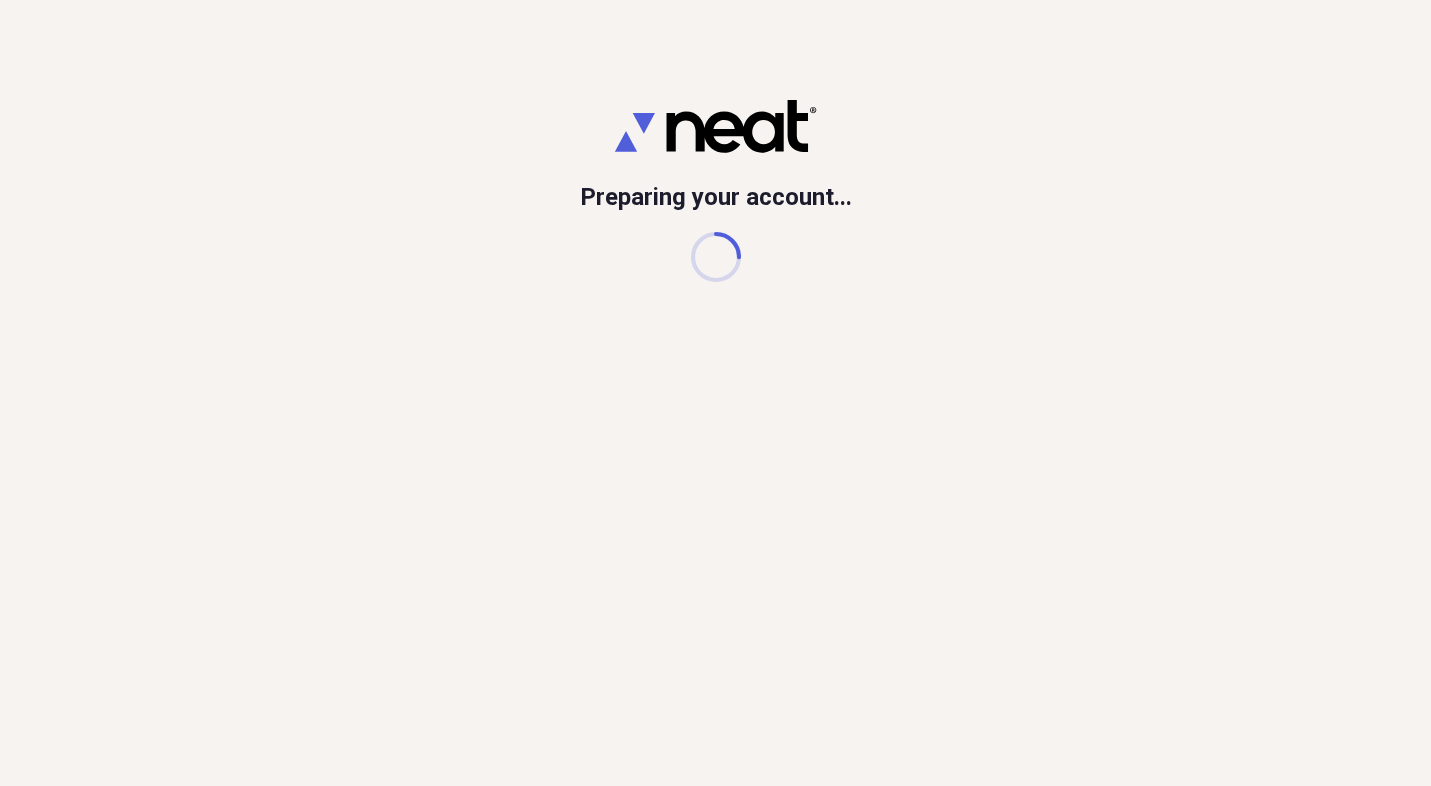 scroll, scrollTop: 0, scrollLeft: 0, axis: both 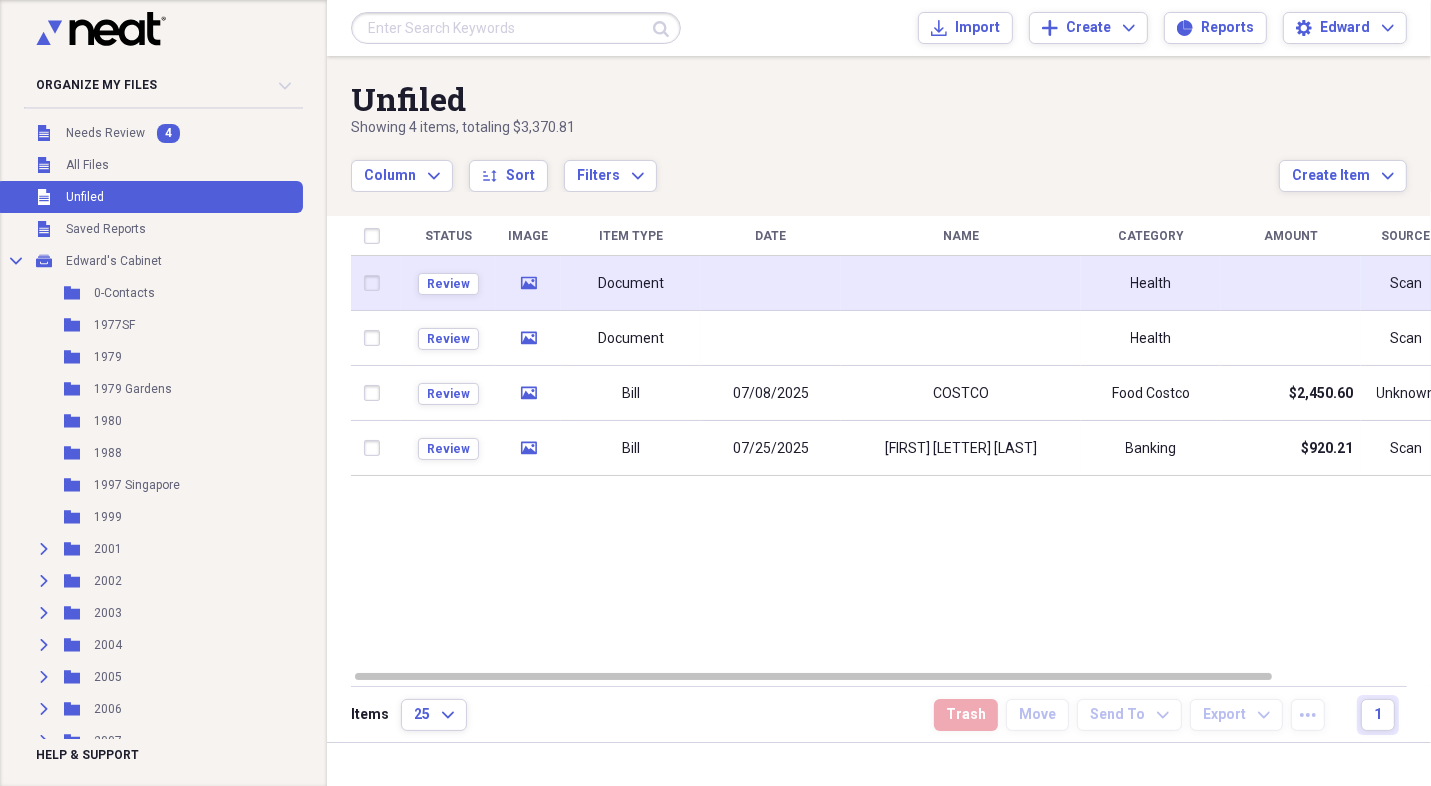 click on "Document" at bounding box center (631, 283) 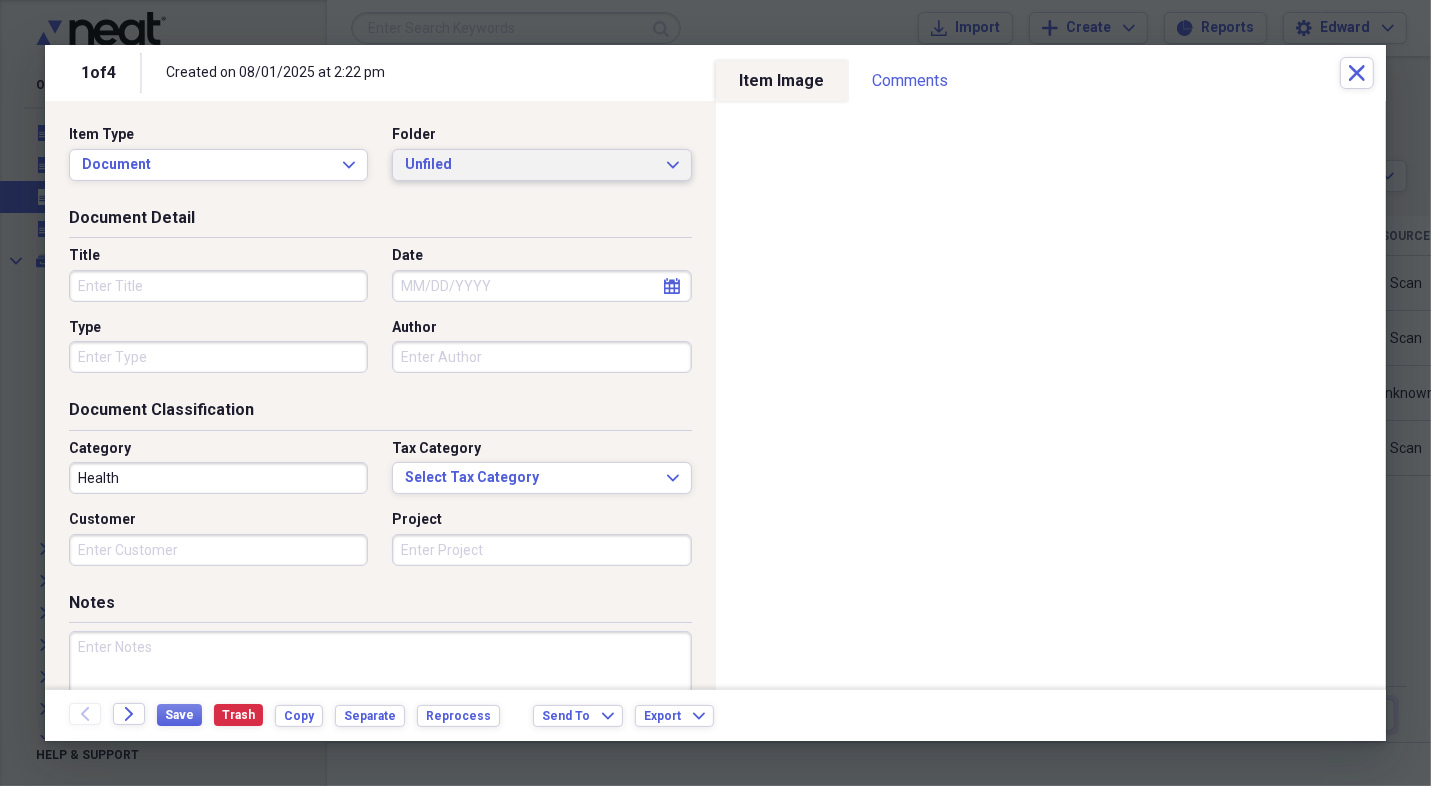 click on "Expand" 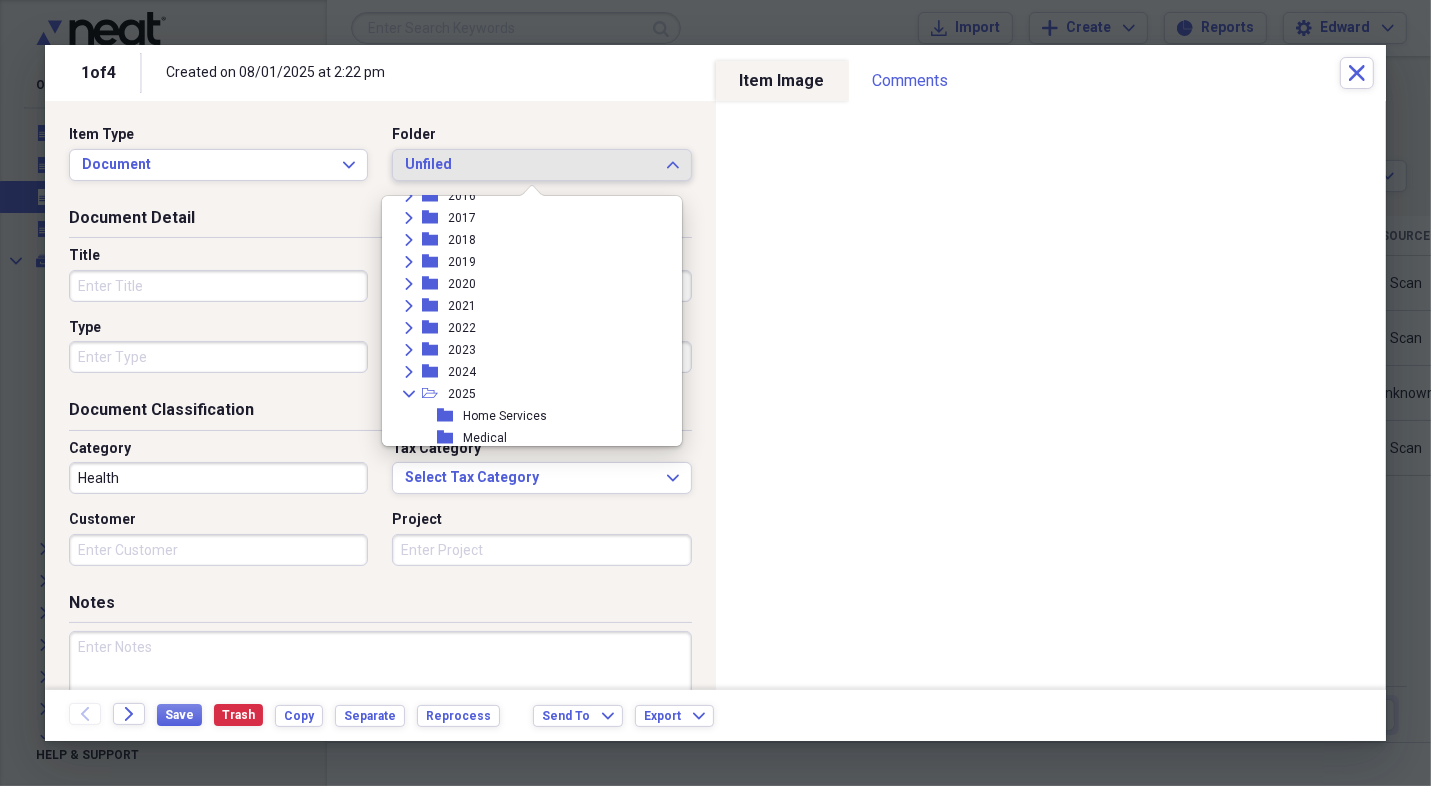 scroll, scrollTop: 768, scrollLeft: 0, axis: vertical 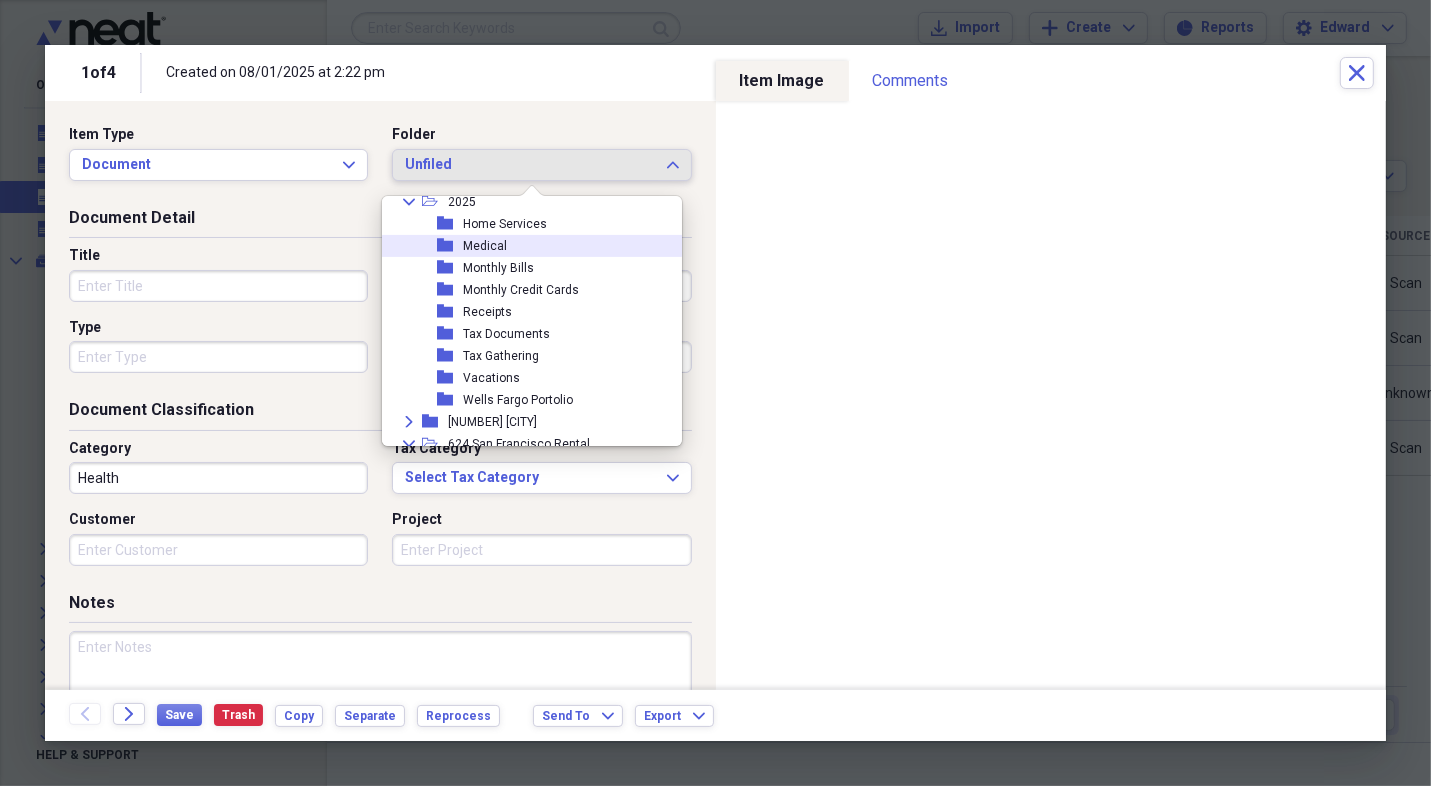 click on "folder Medical" at bounding box center [524, 246] 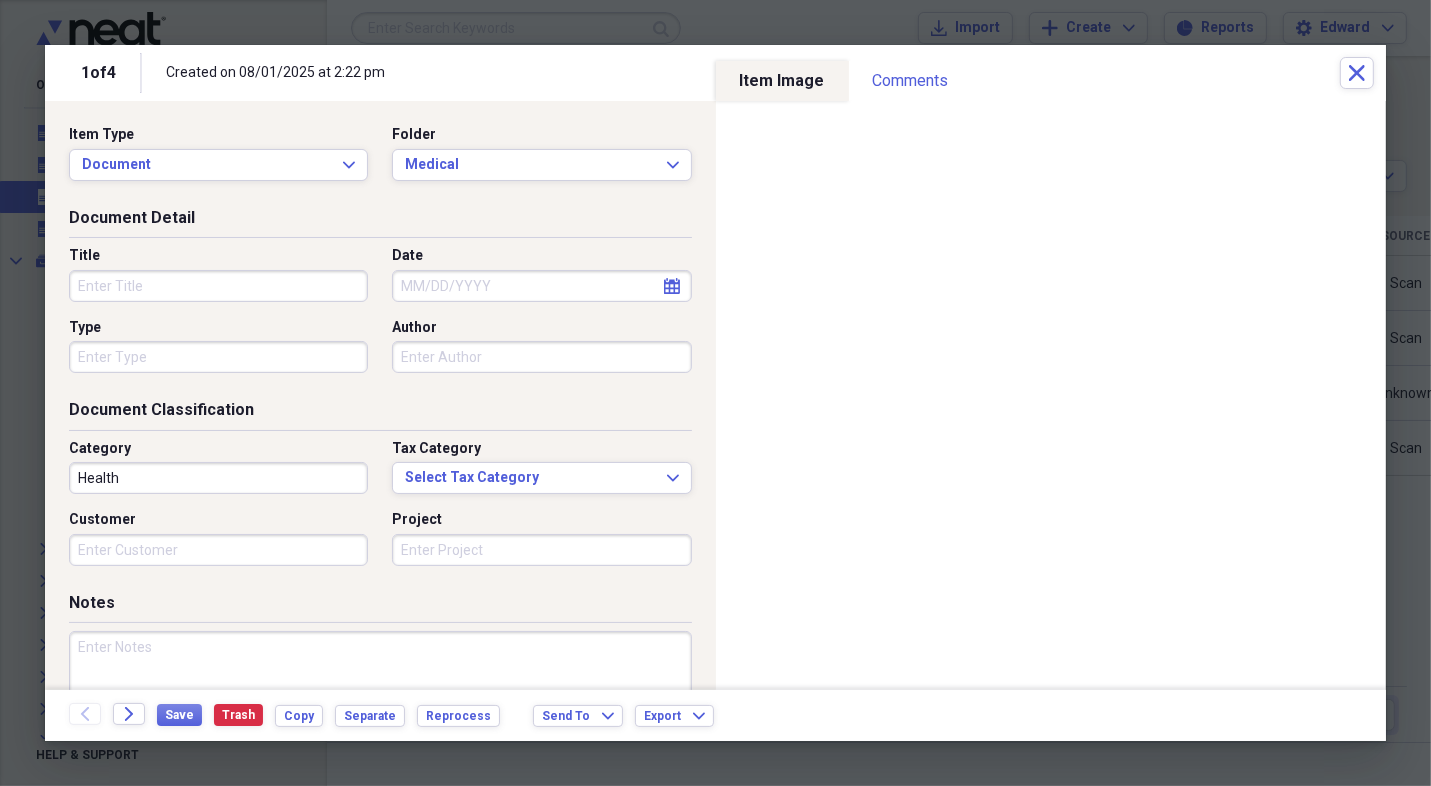 click on "Title" at bounding box center (218, 286) 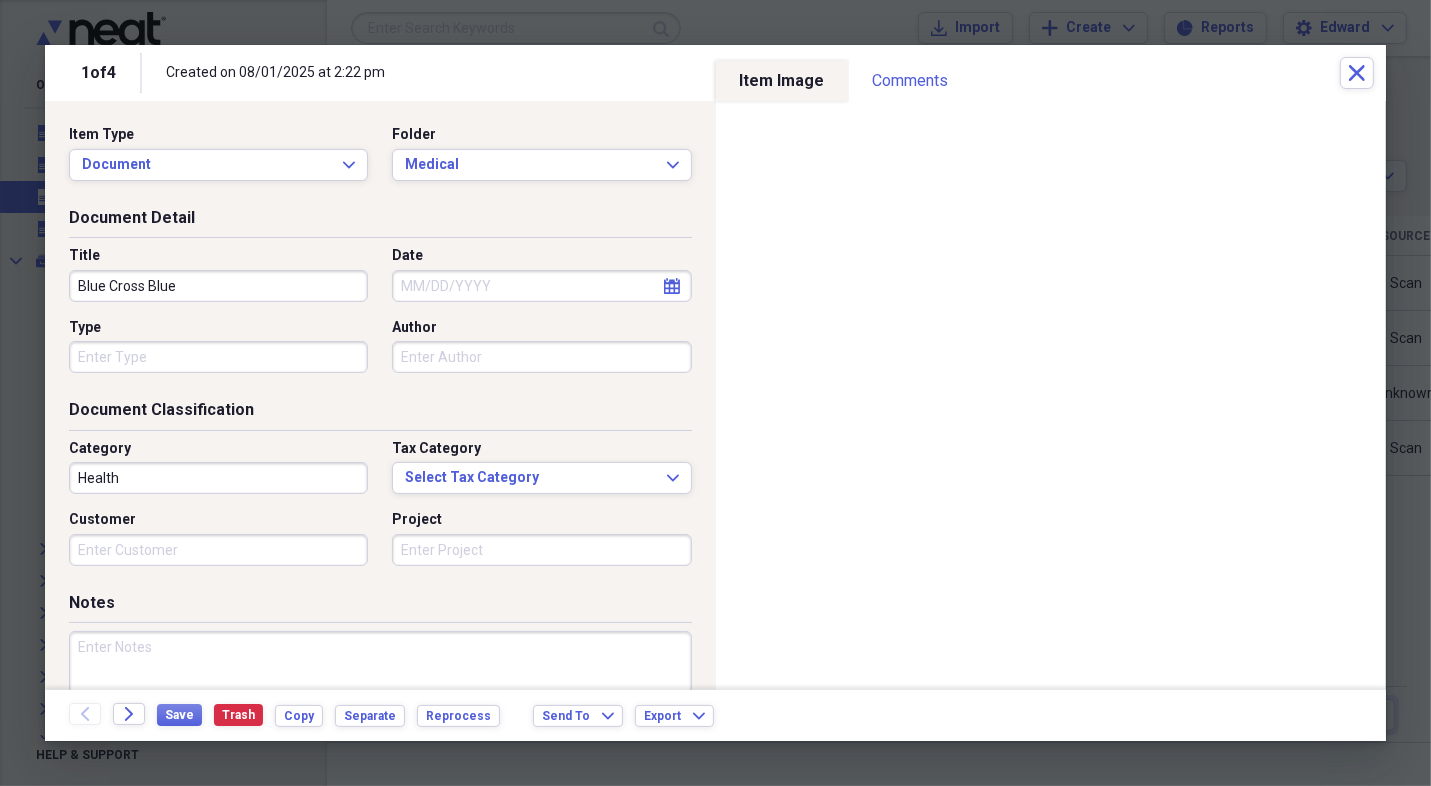 type on "Blue Cross Blue" 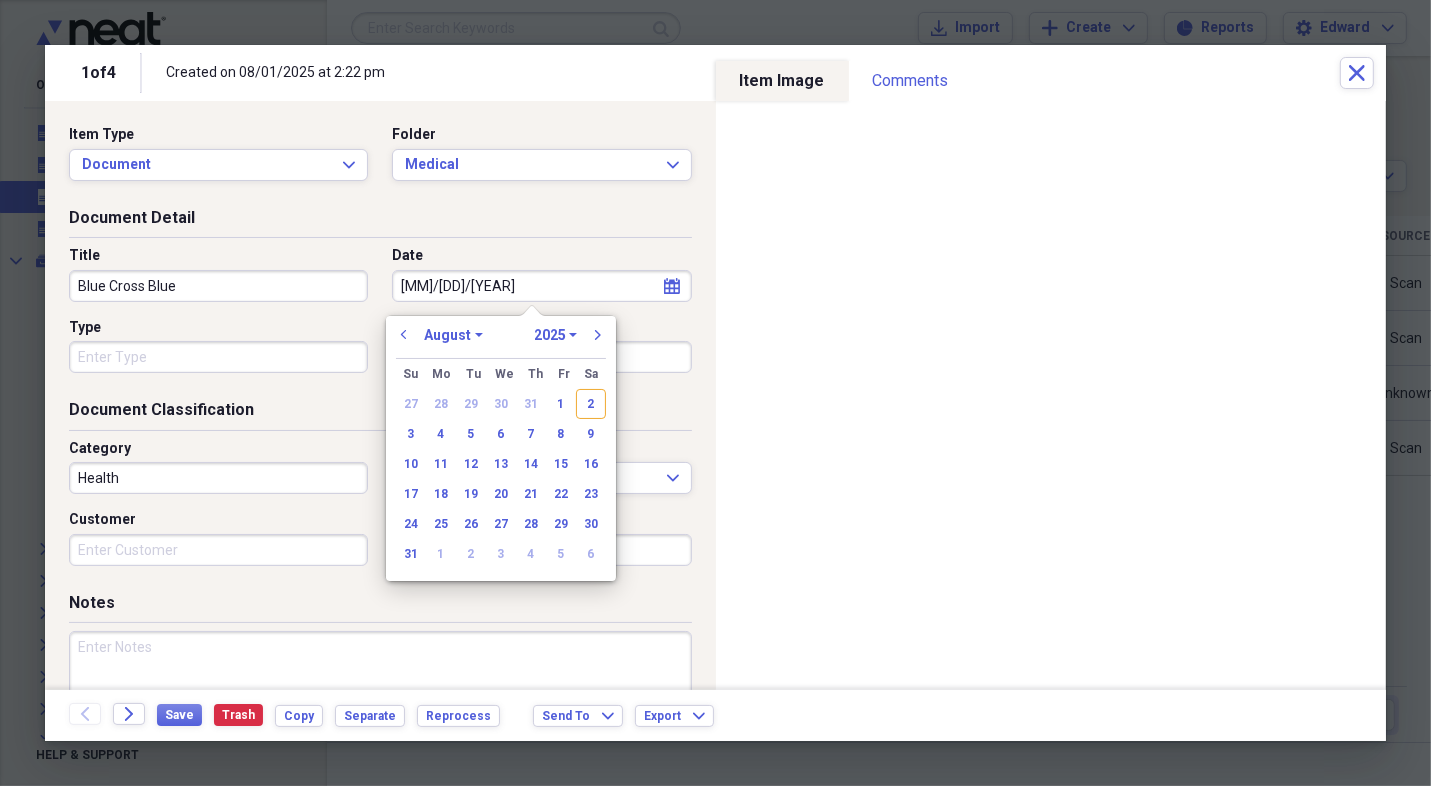 type on "7/15/20" 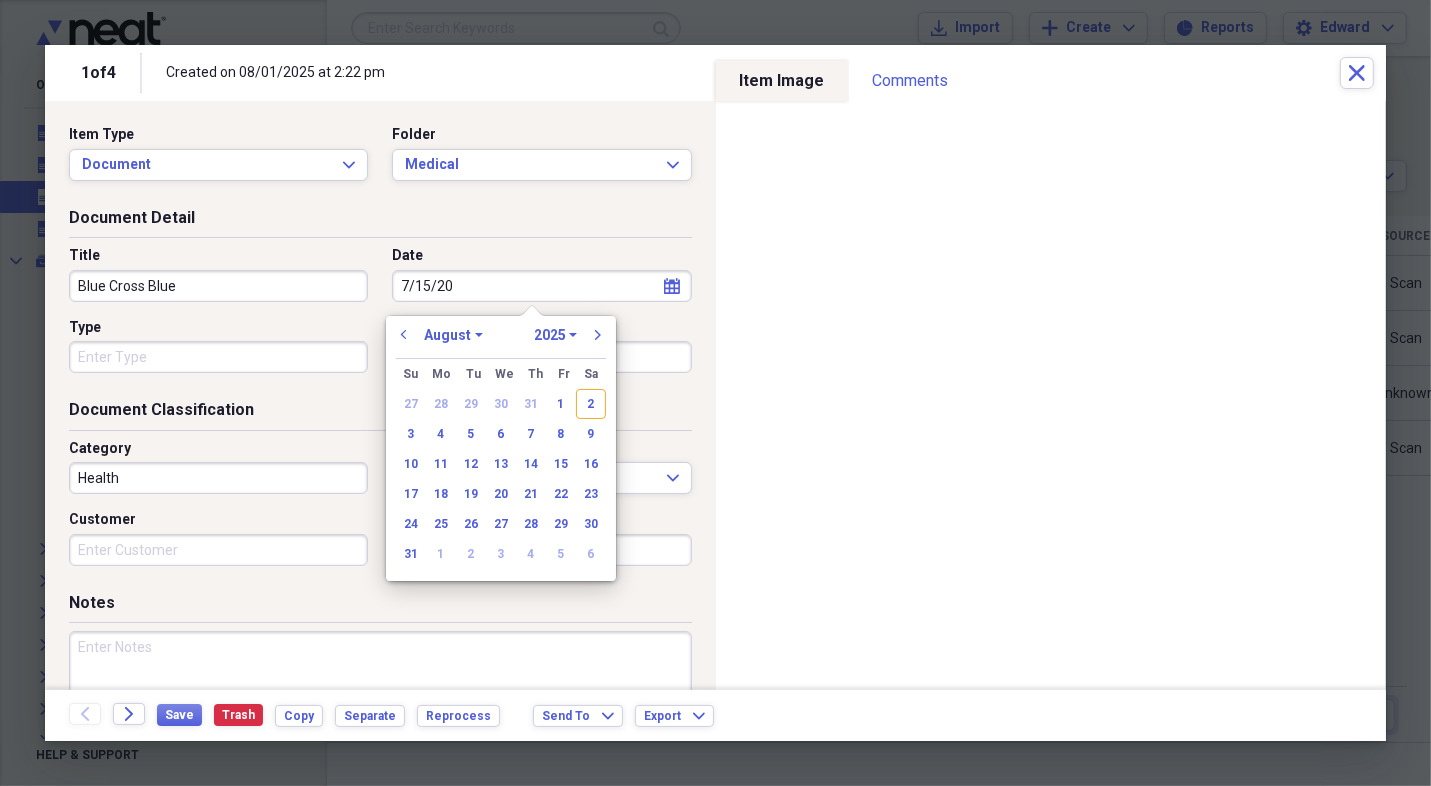 select on "6" 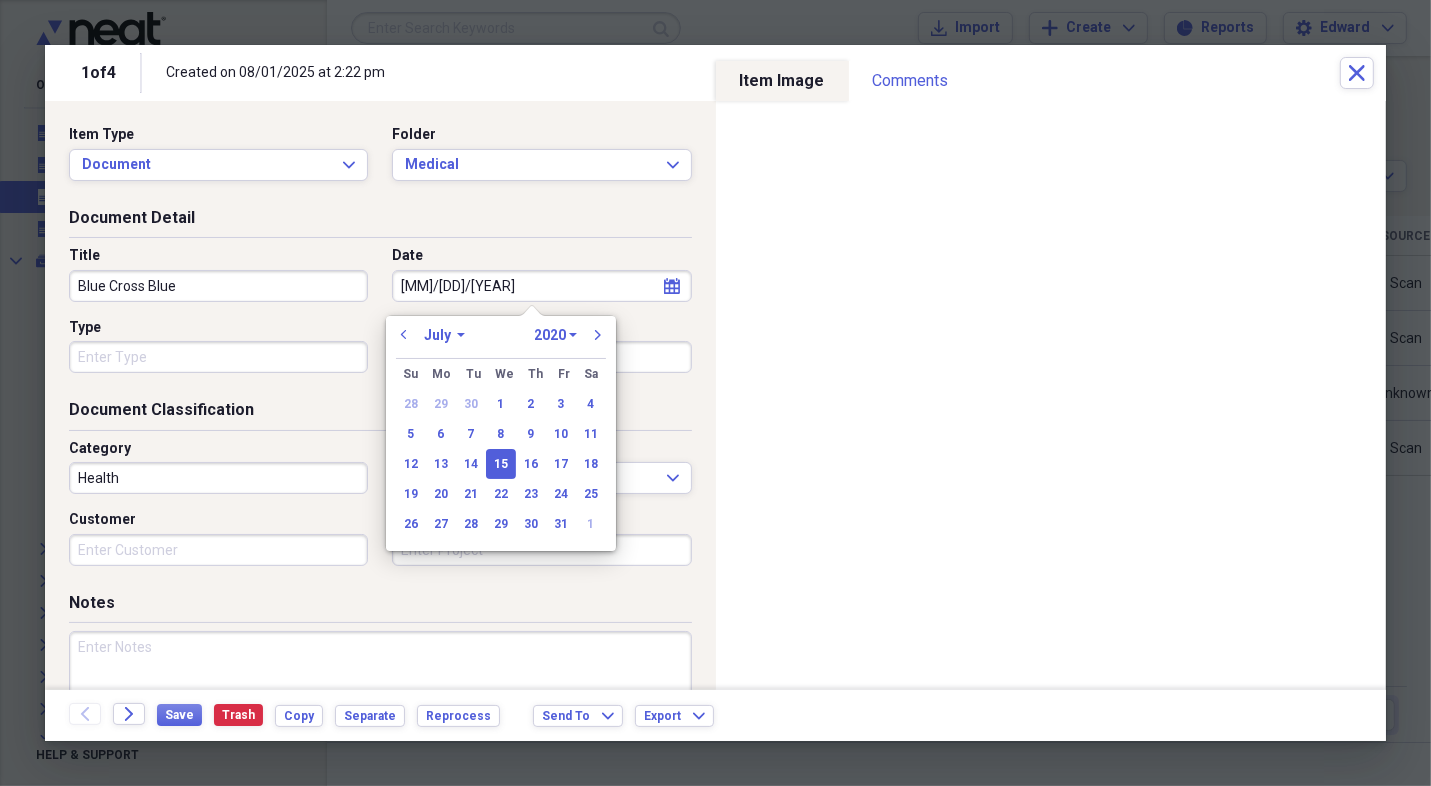 type on "7/15/2025" 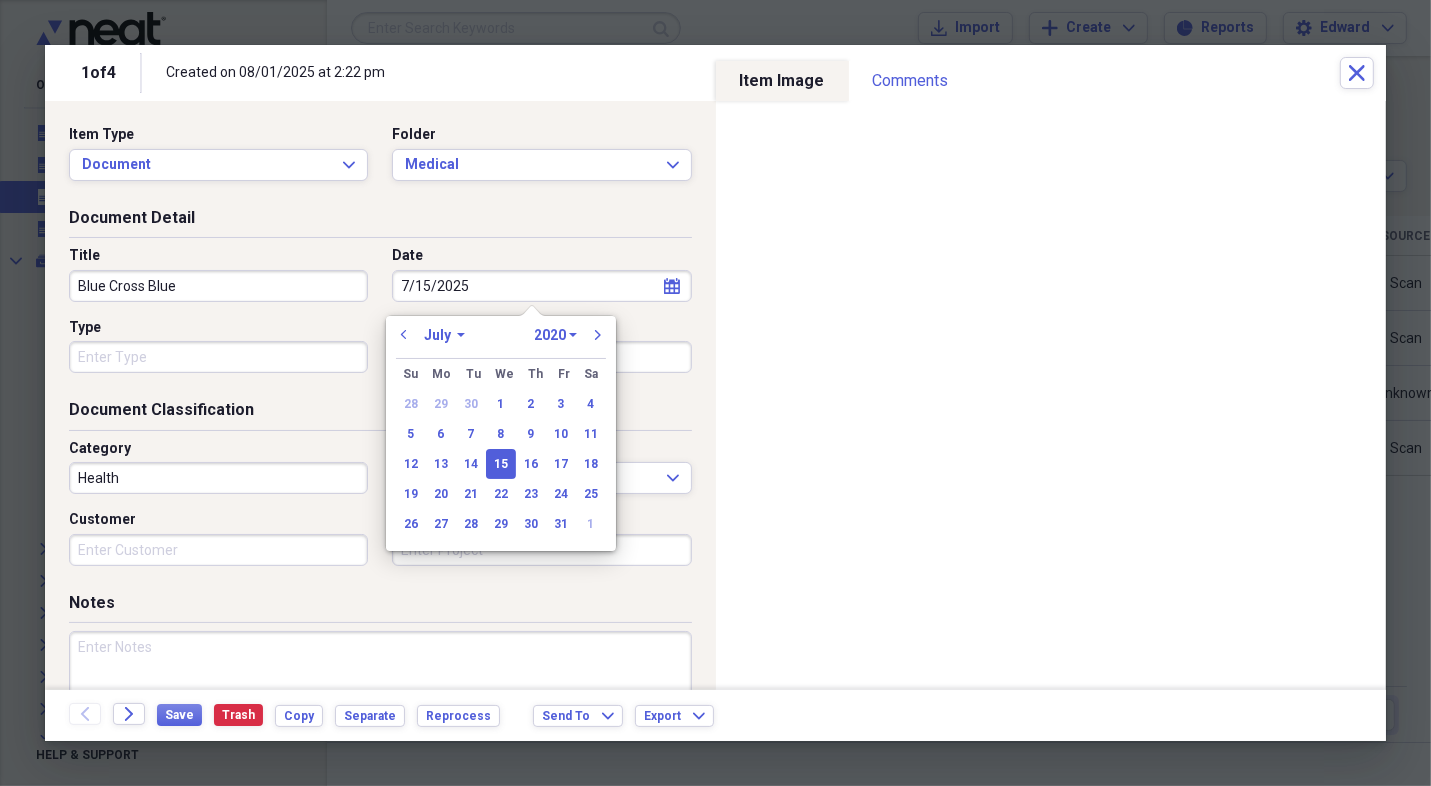 select on "2025" 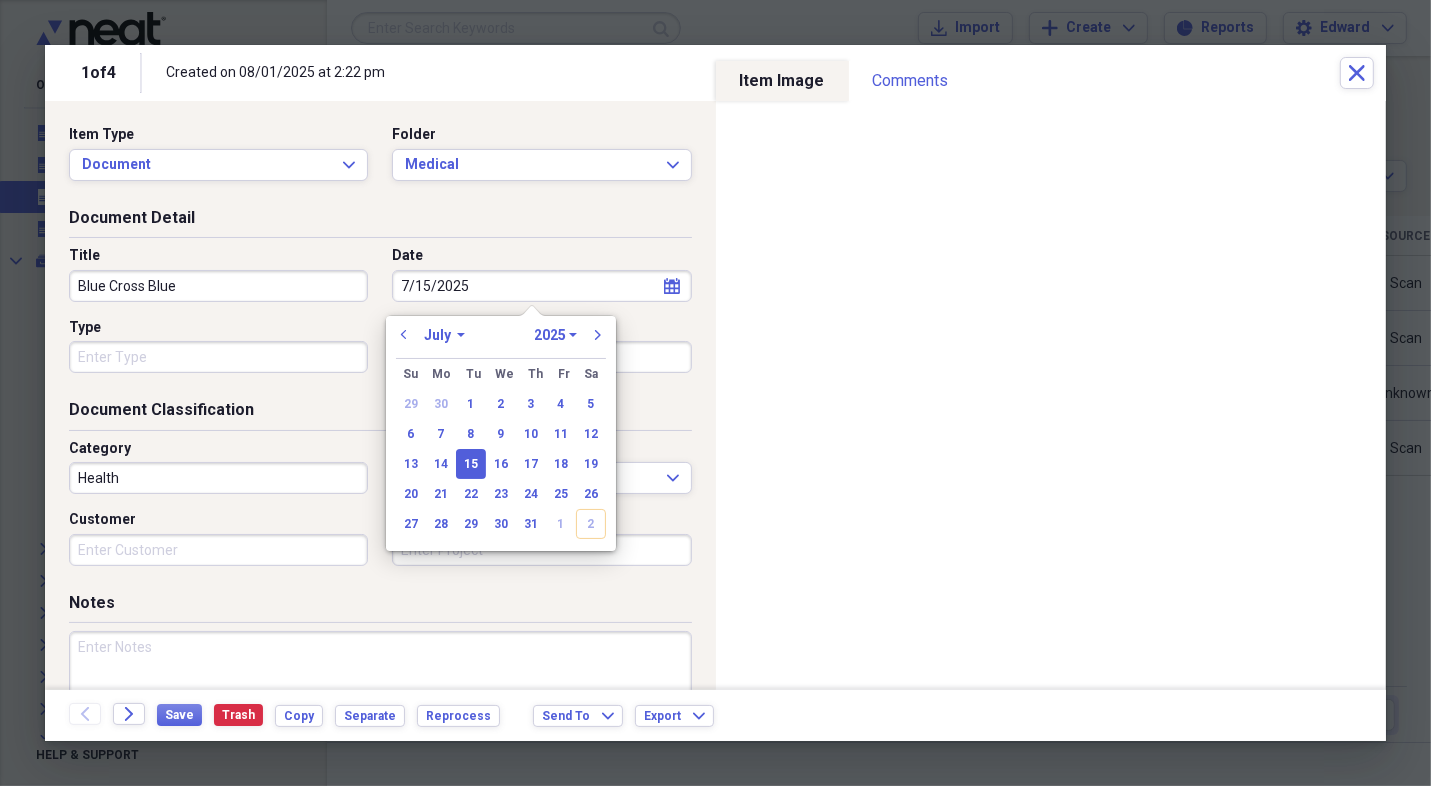 click on "Type" at bounding box center (218, 328) 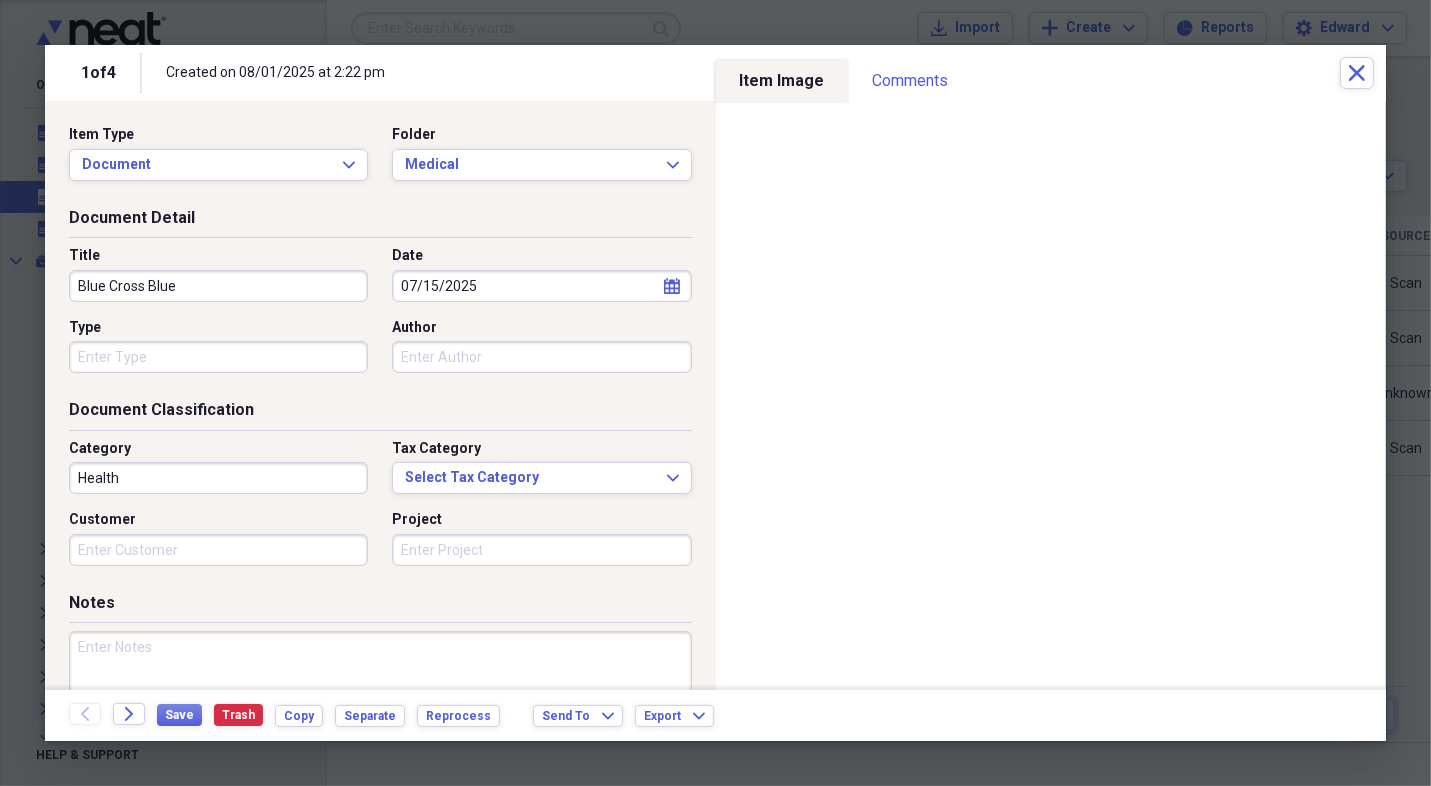 click on "Type" at bounding box center [218, 357] 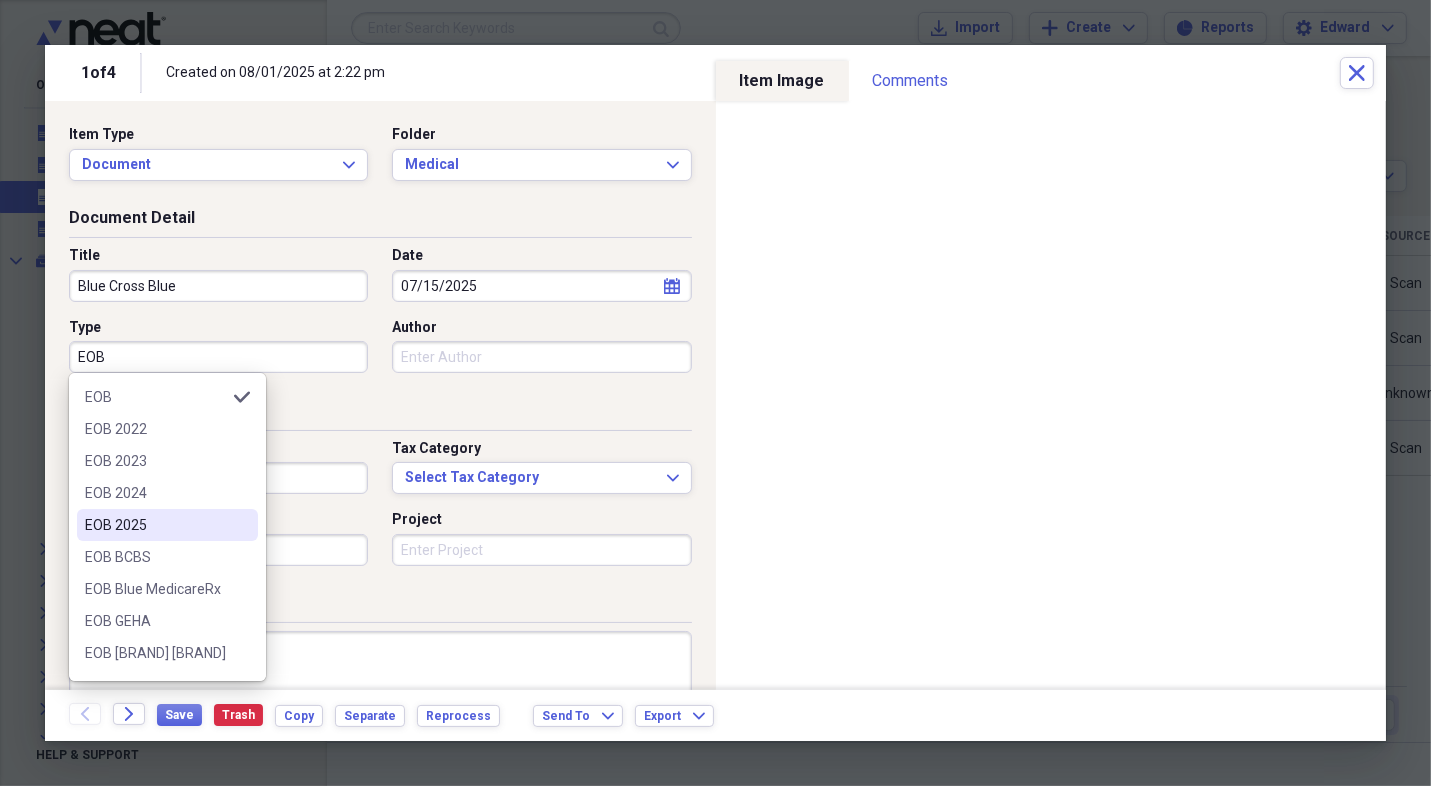 click on "EOB 2025" at bounding box center (155, 525) 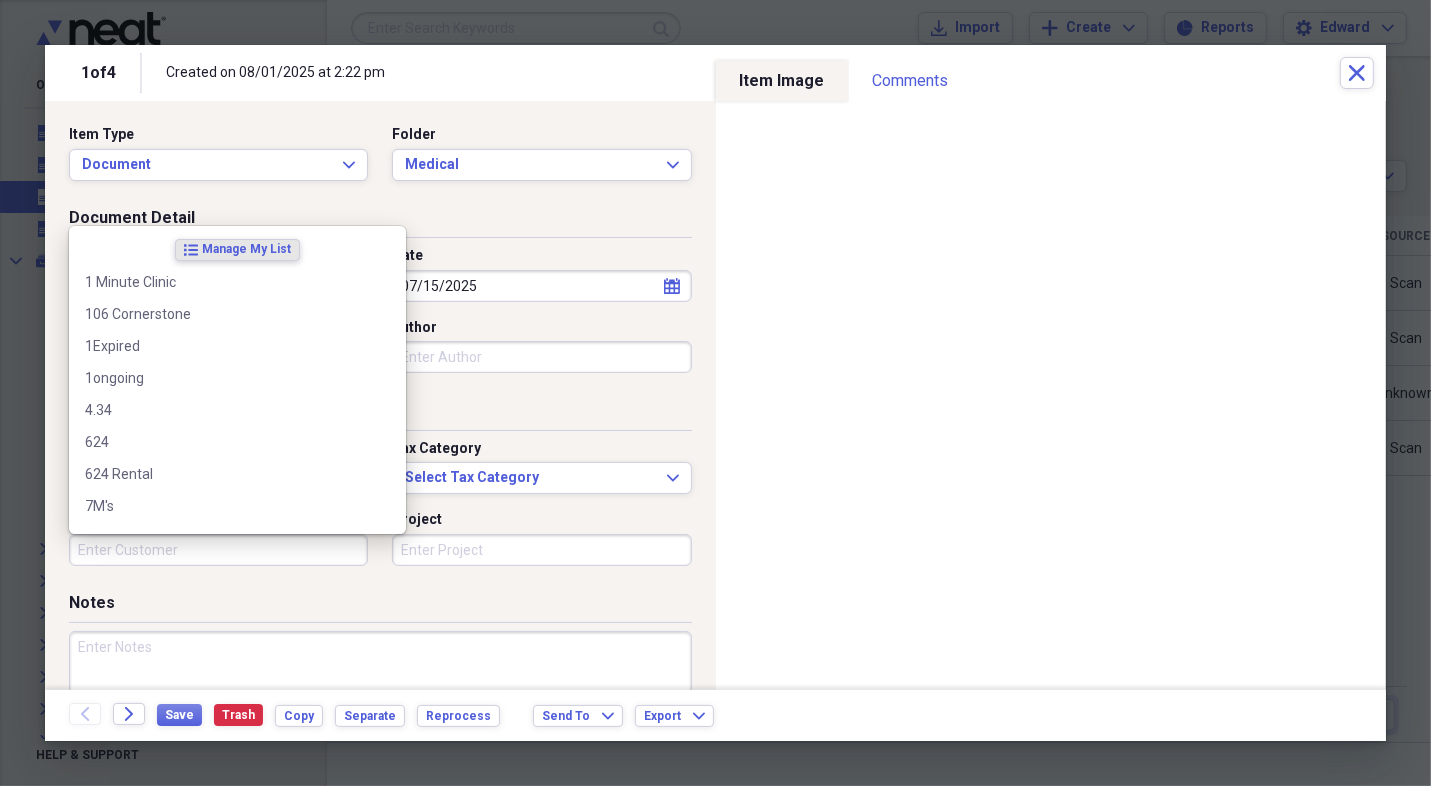 click on "Customer" at bounding box center [218, 550] 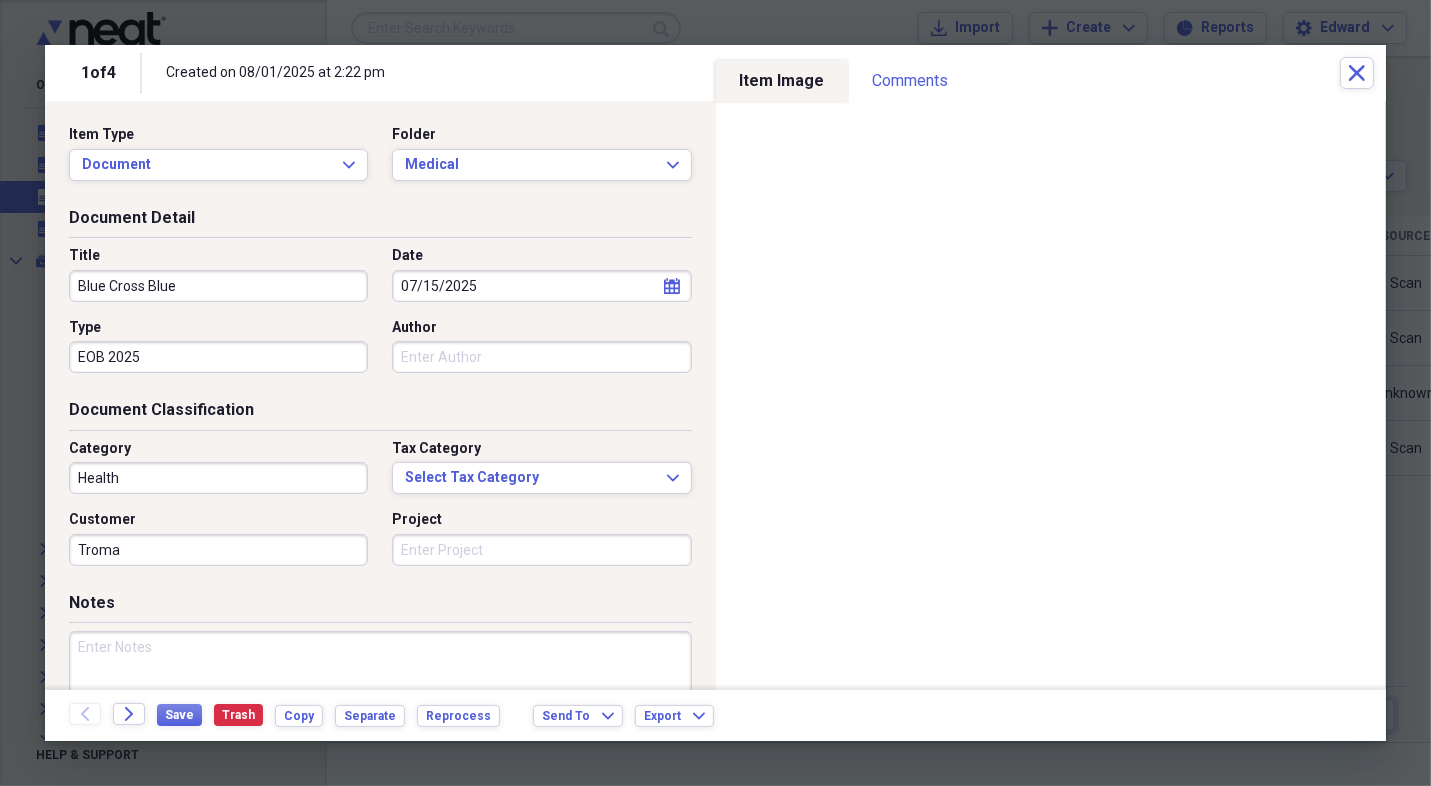 type on "Troma" 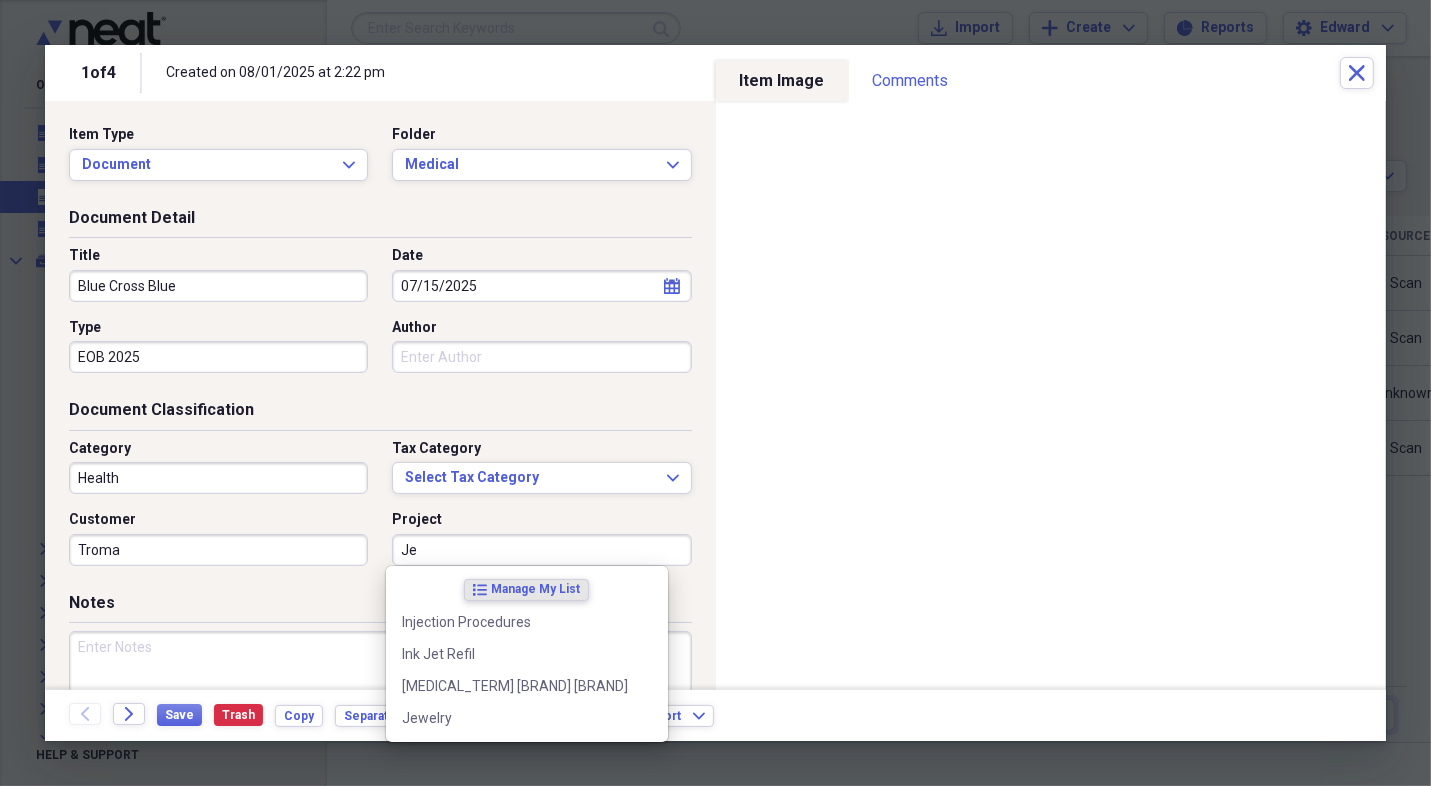 type on "J" 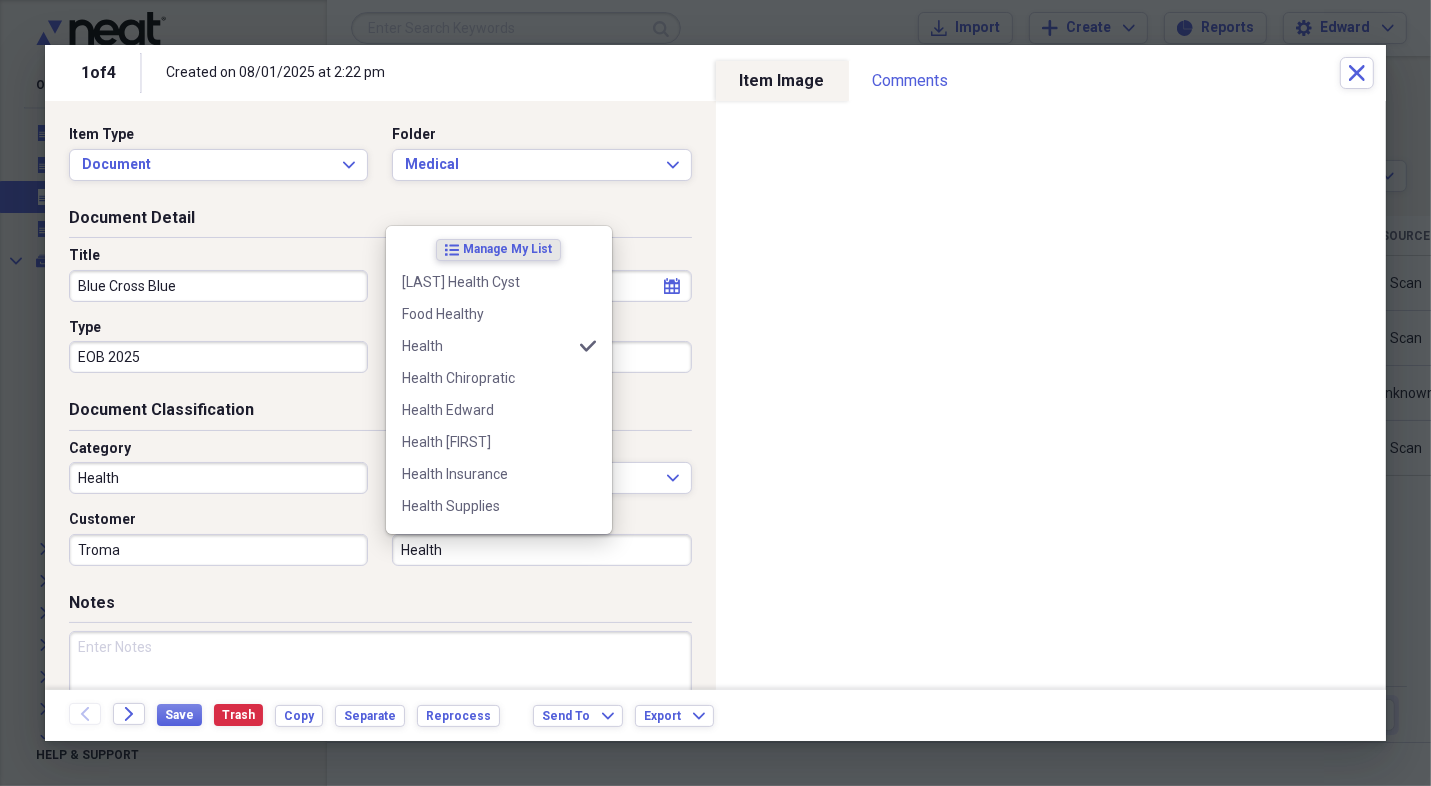type on "Health" 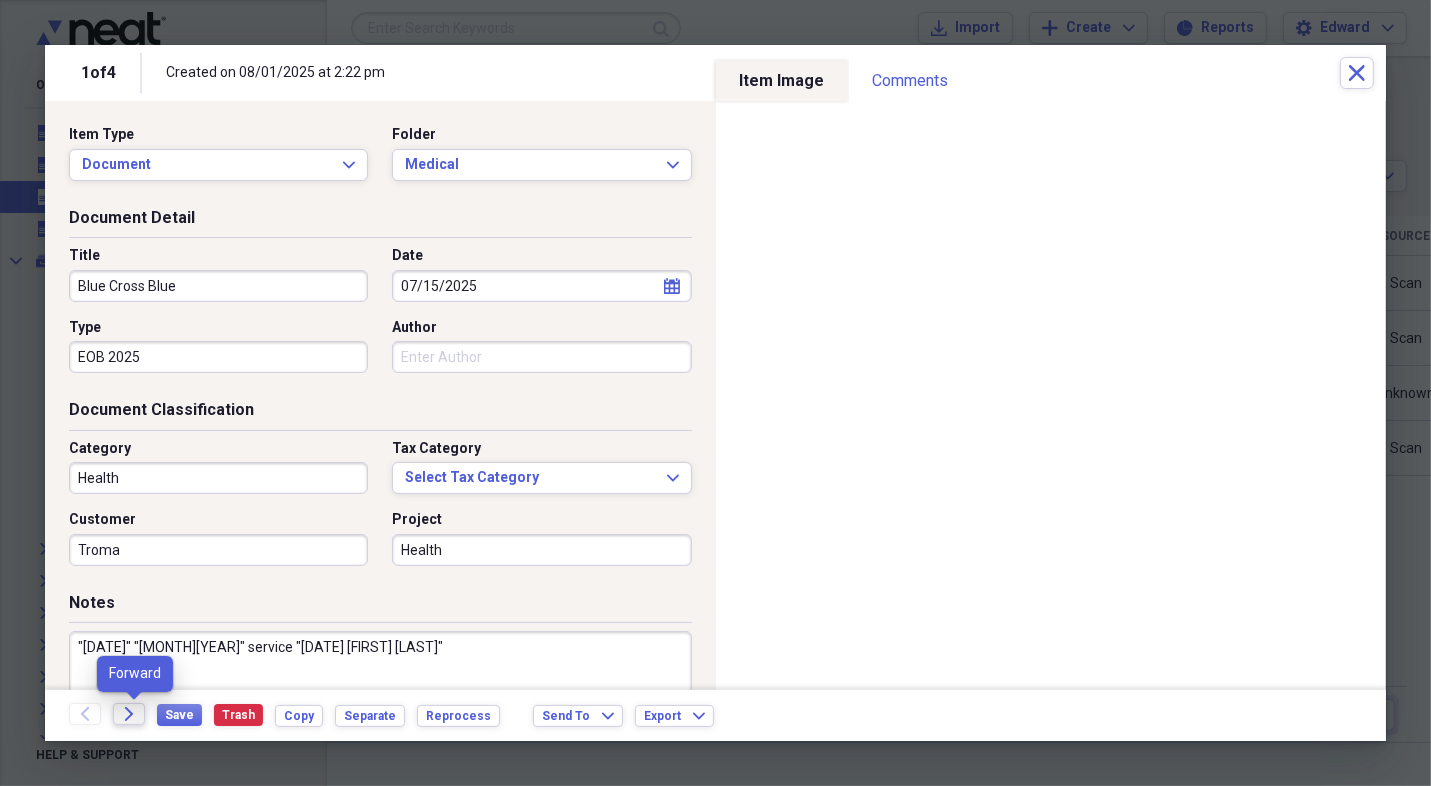 type on ""[DATE]" "[MONTH][YEAR]" service "[DATE] [FIRST] [LAST]"" 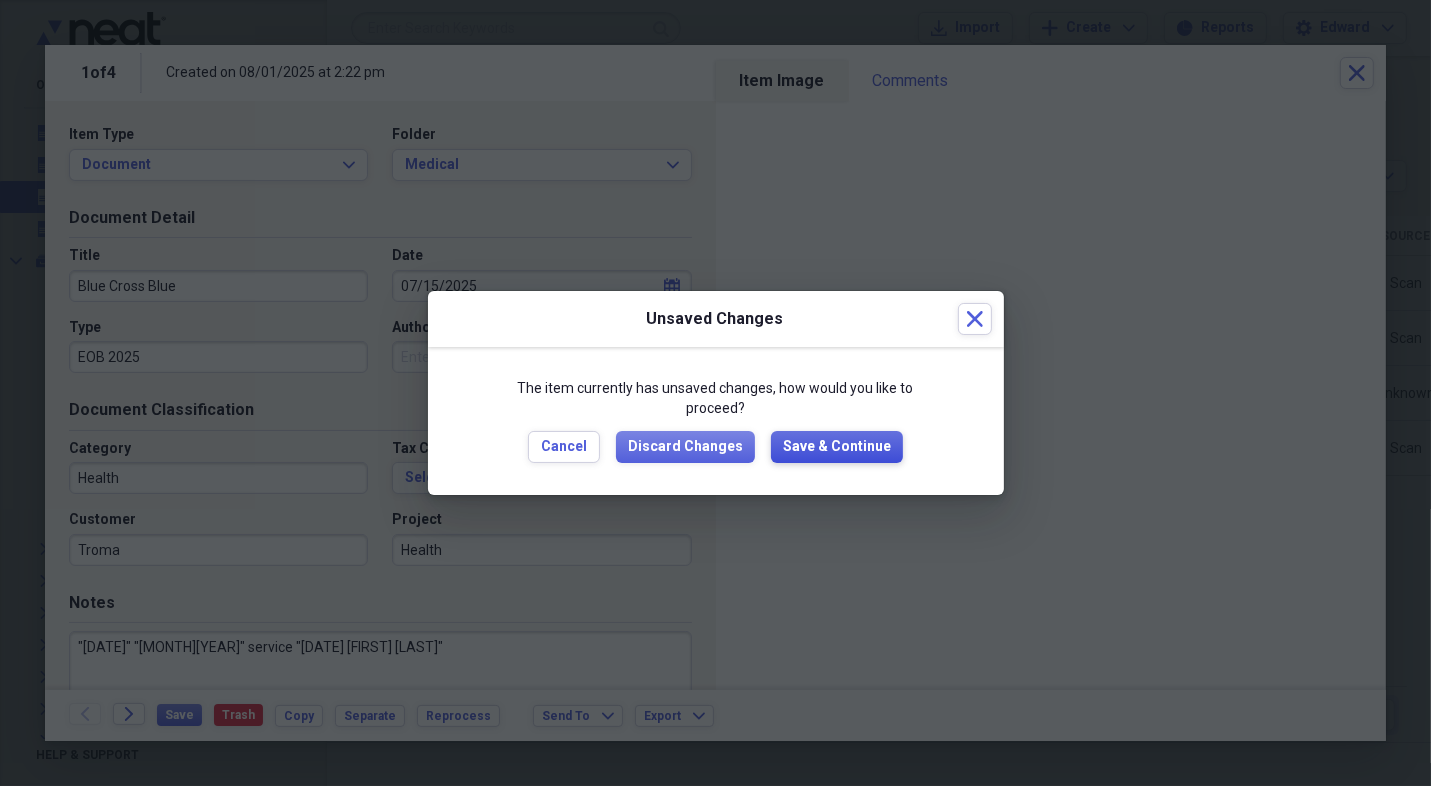 click on "Save & Continue" at bounding box center (837, 447) 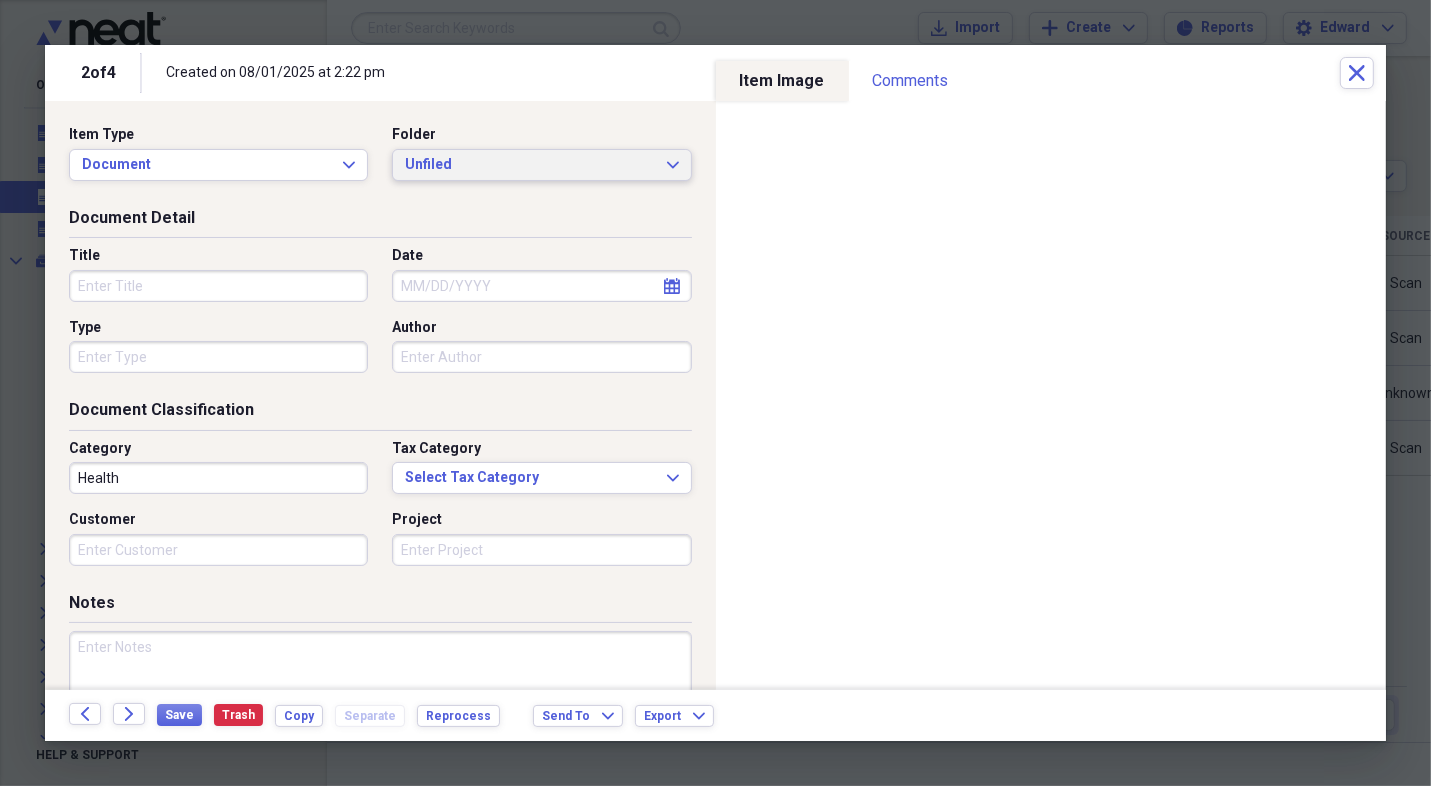 click 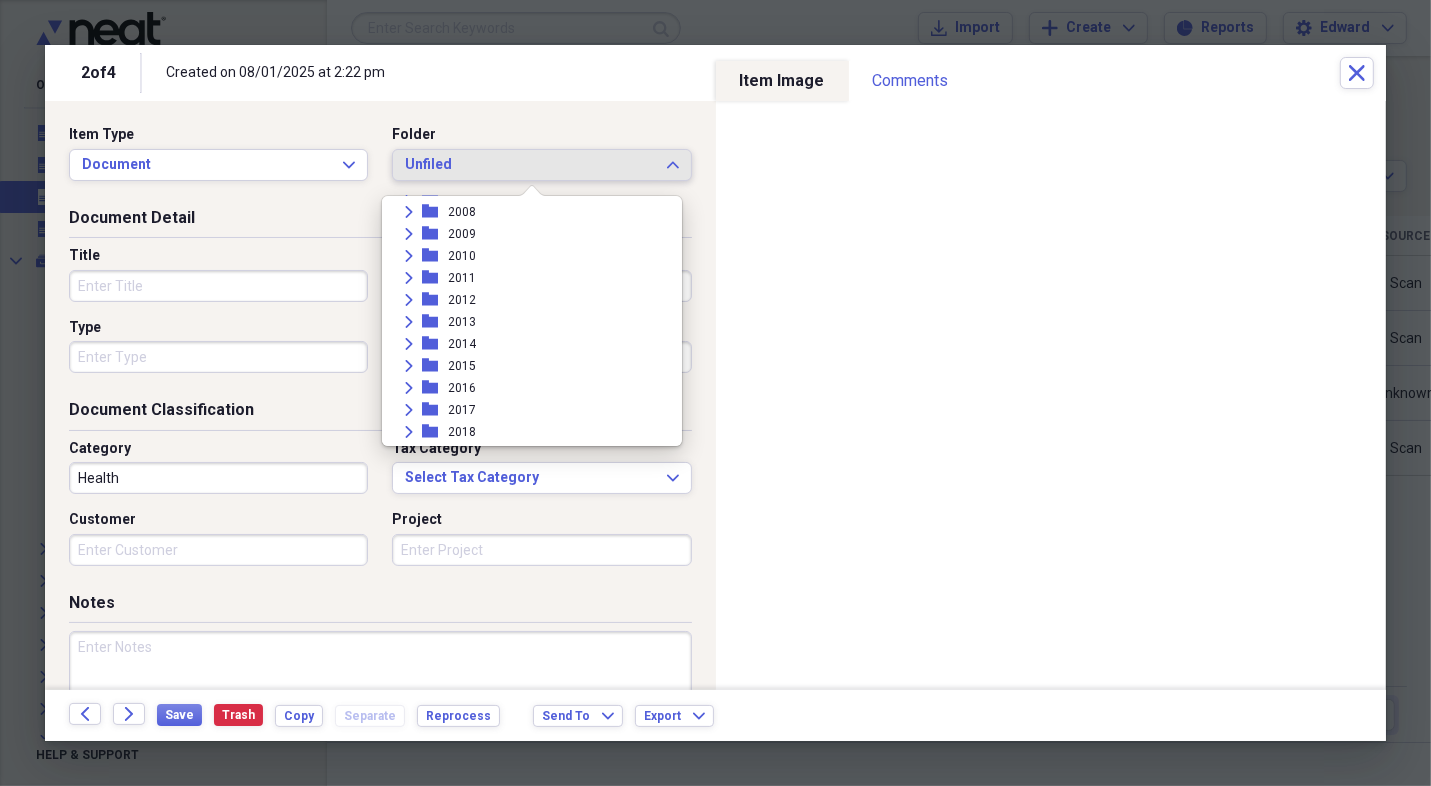 scroll, scrollTop: 576, scrollLeft: 0, axis: vertical 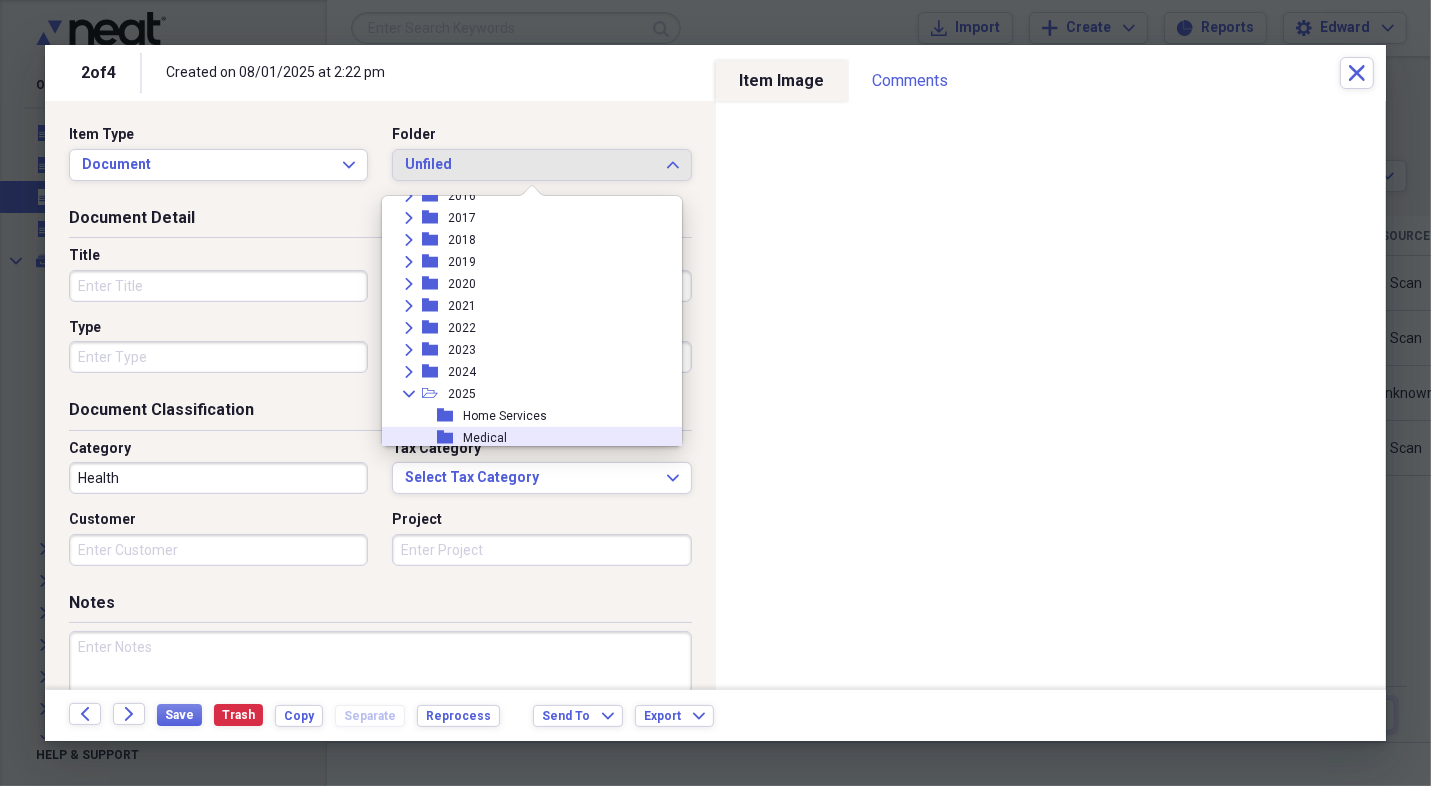 click on "folder Medical" at bounding box center (524, 438) 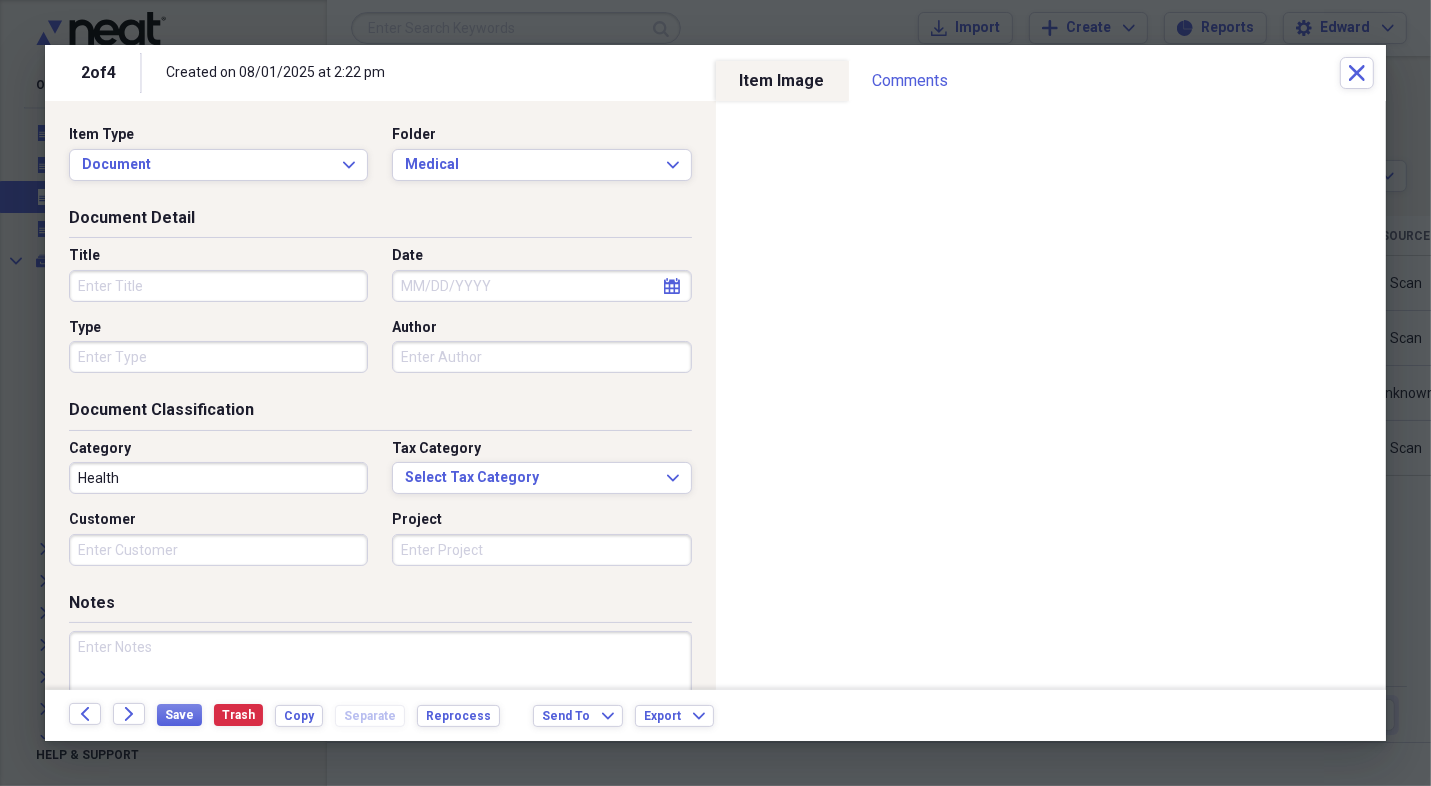 click on "Title" at bounding box center [218, 286] 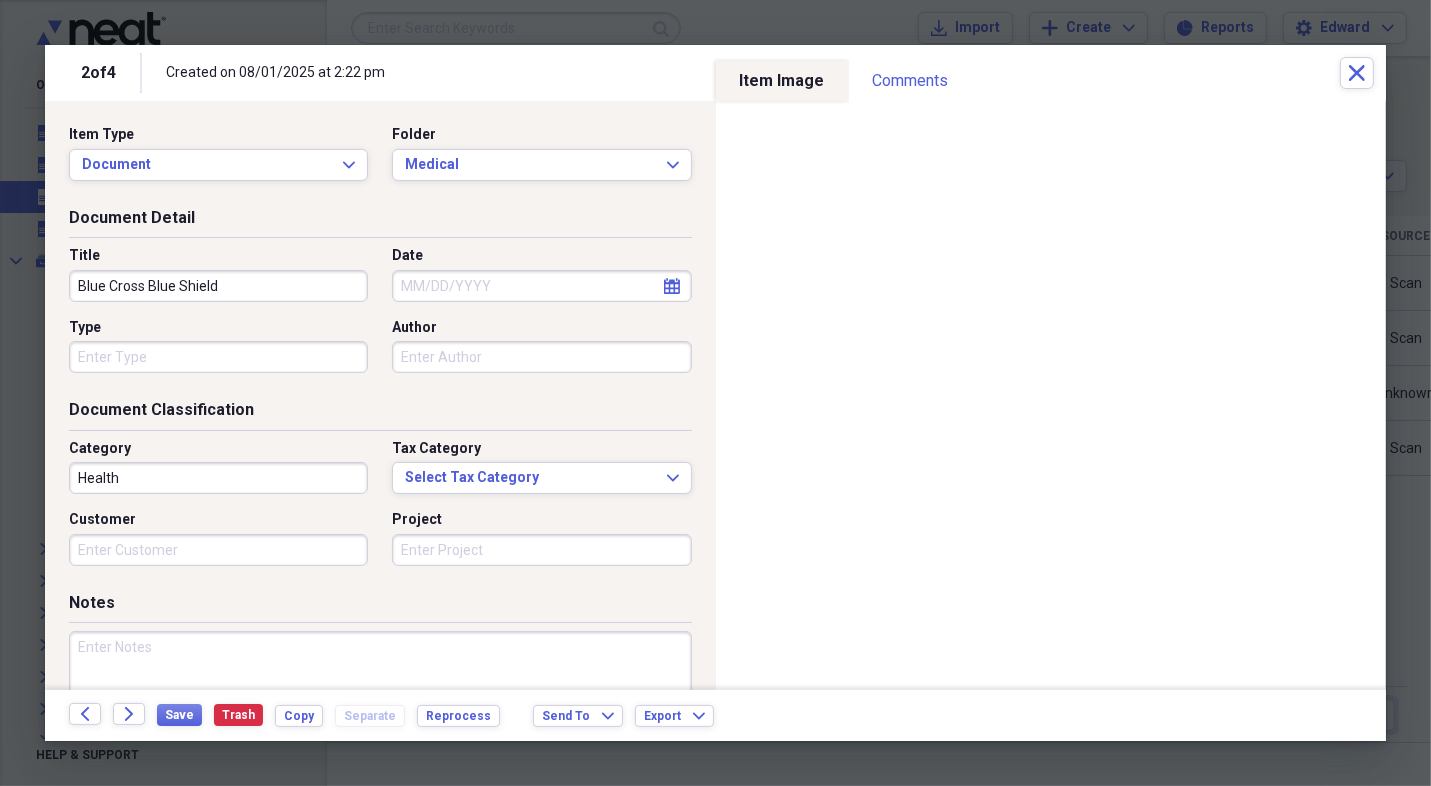 type on "Blue Cross Blue Shield" 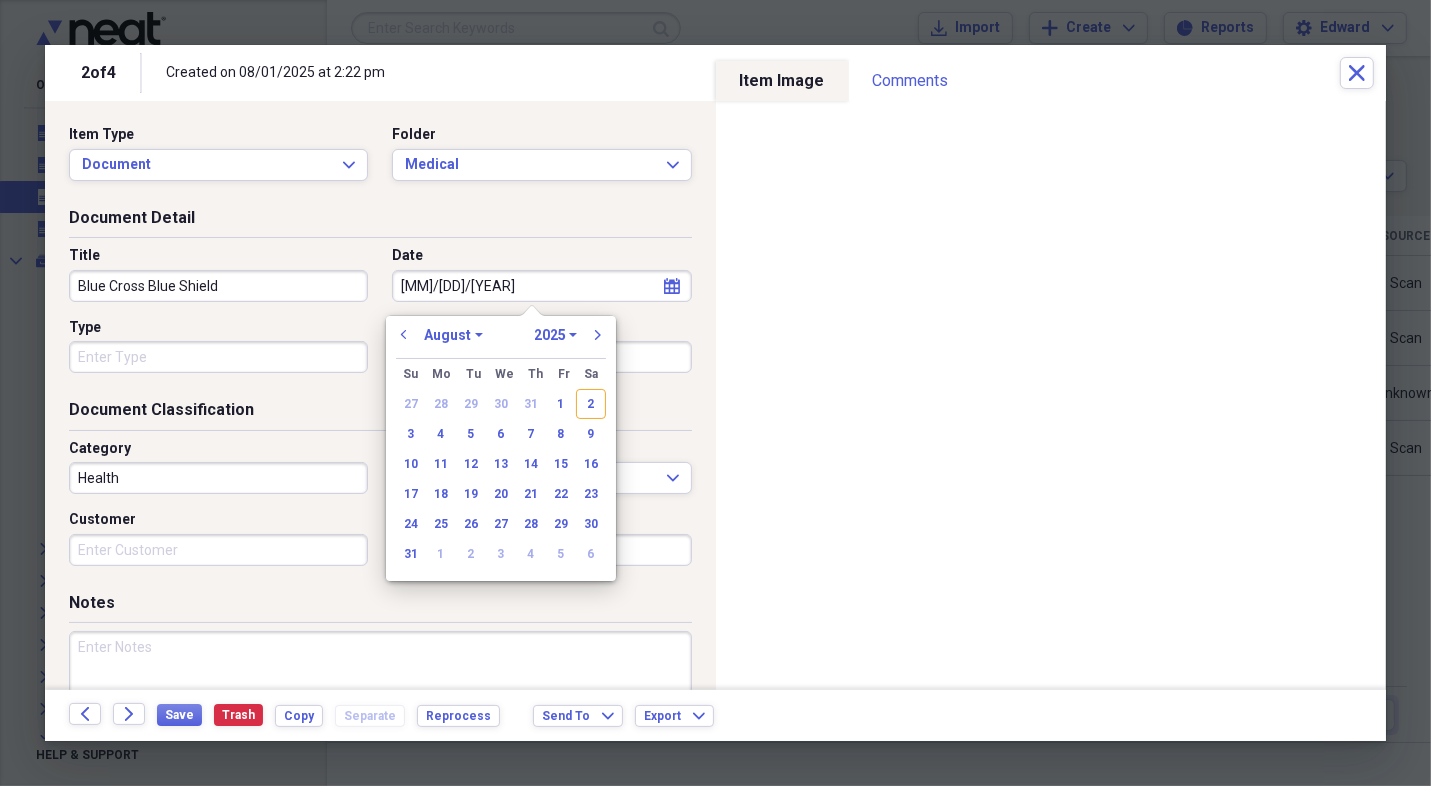 type on "7/15/20" 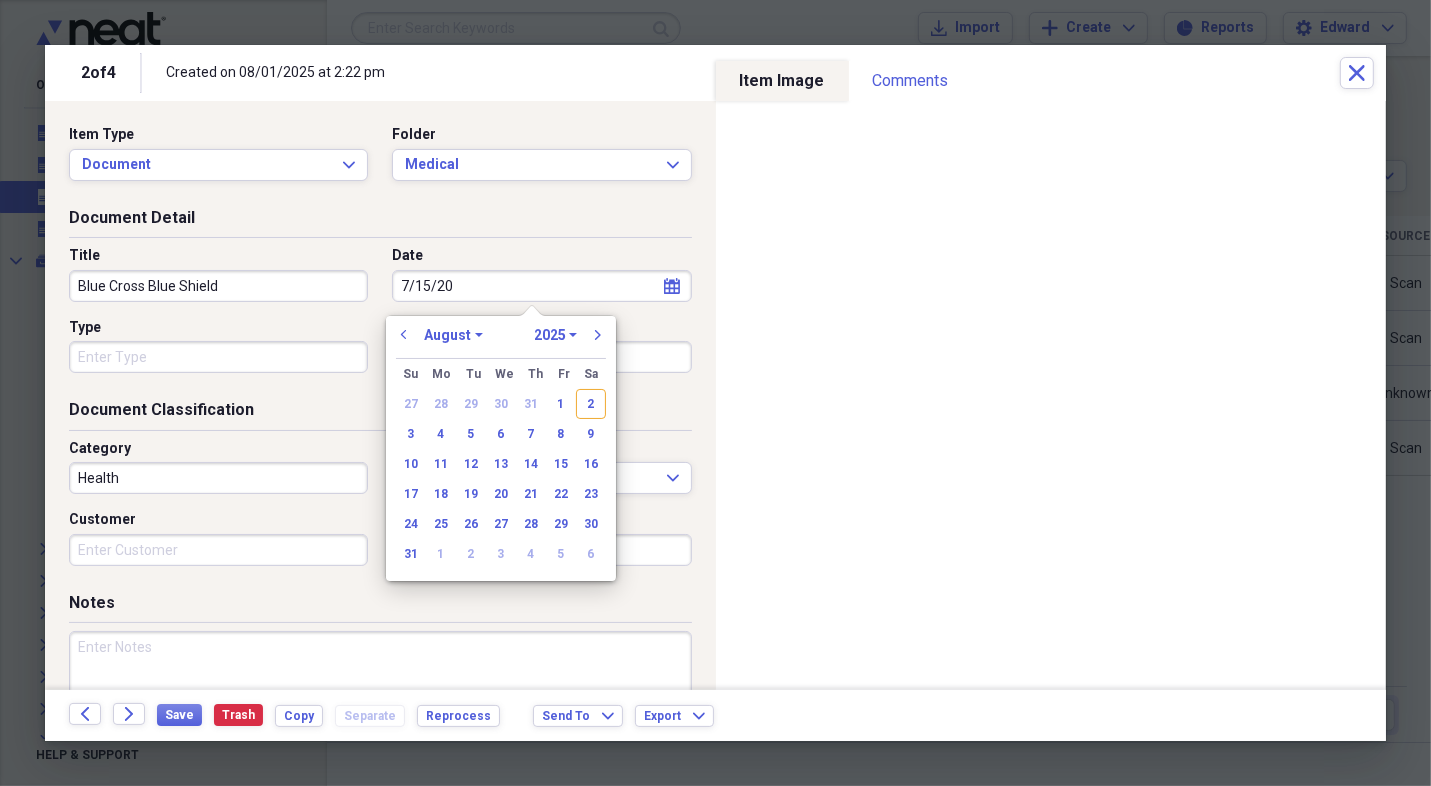 select on "6" 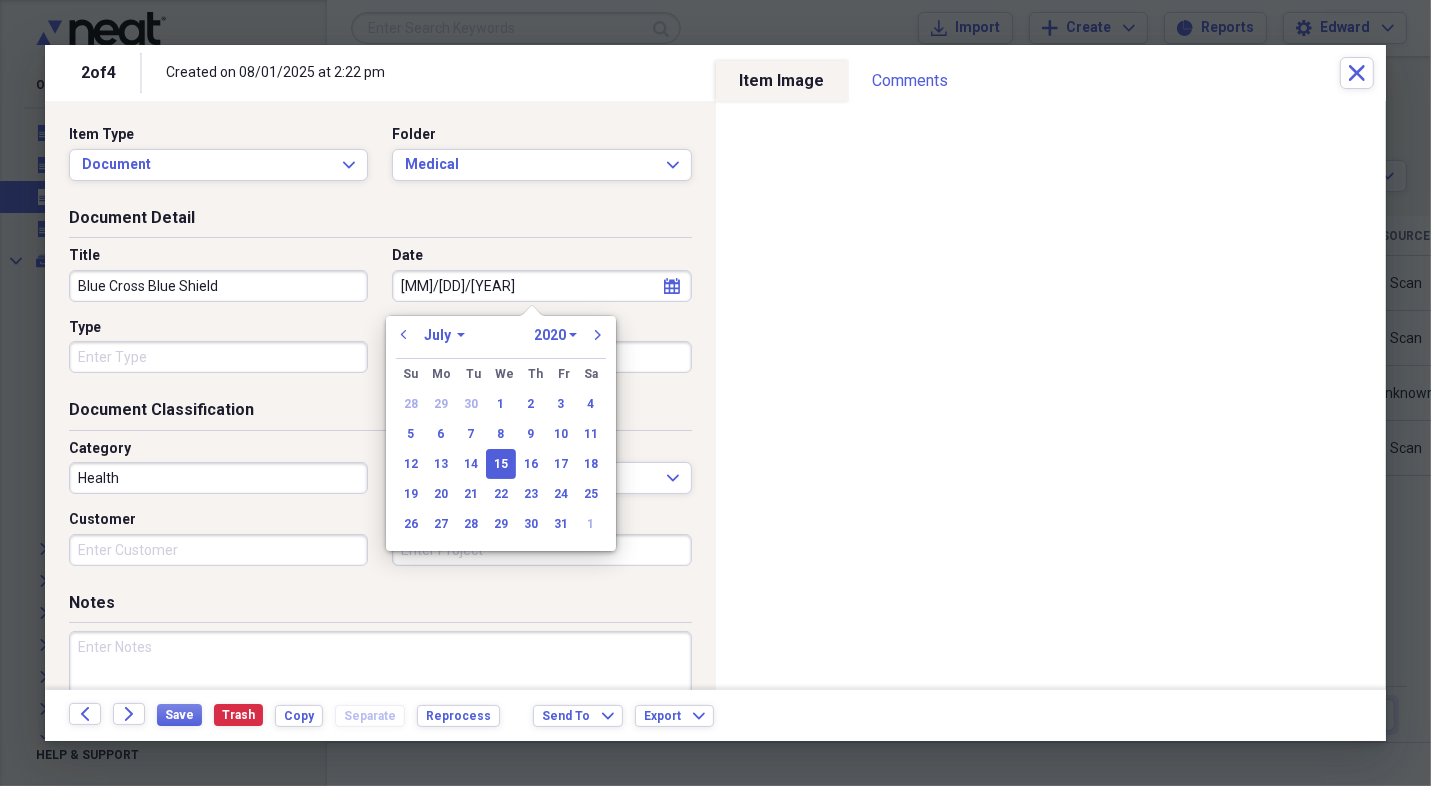 type on "7/15/2025" 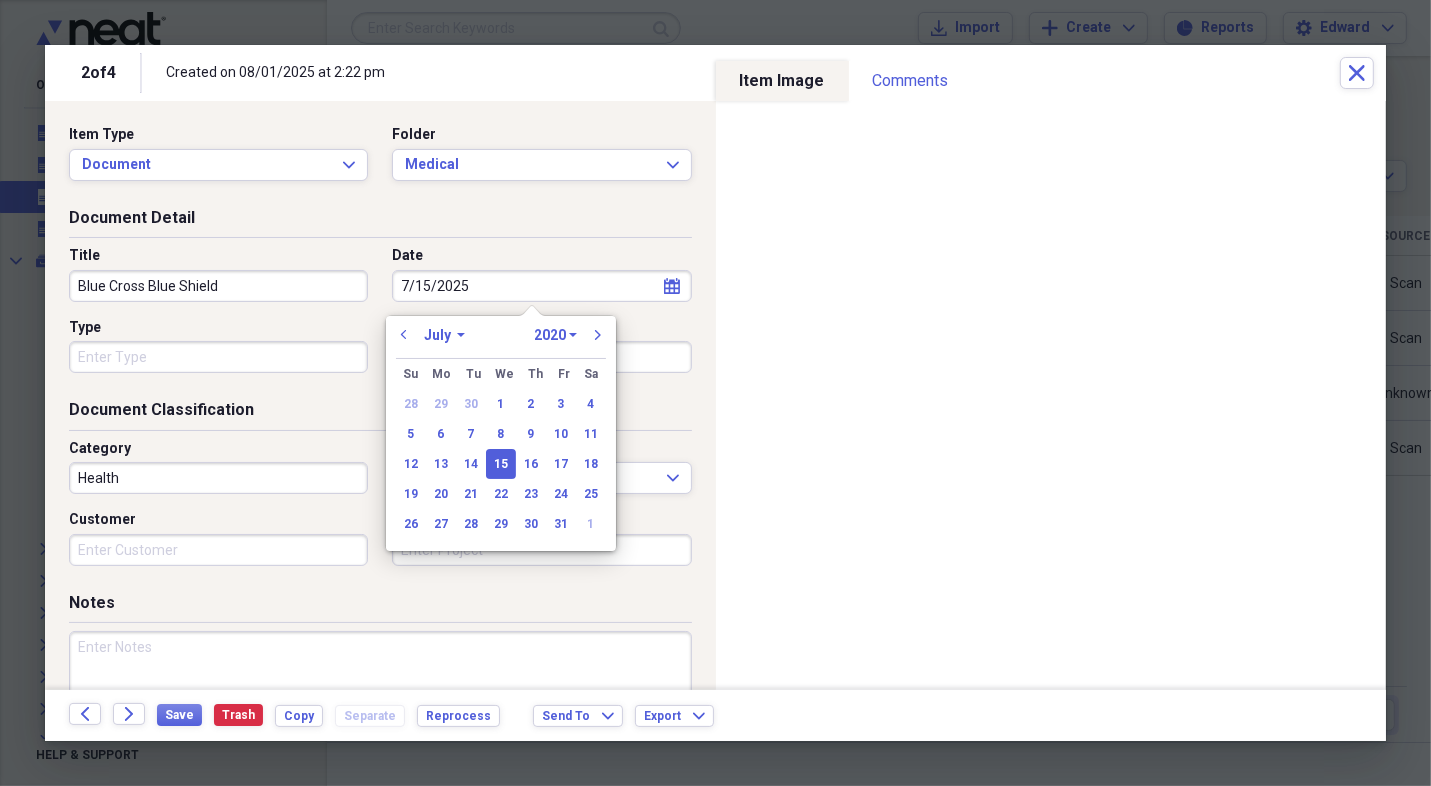 select on "2025" 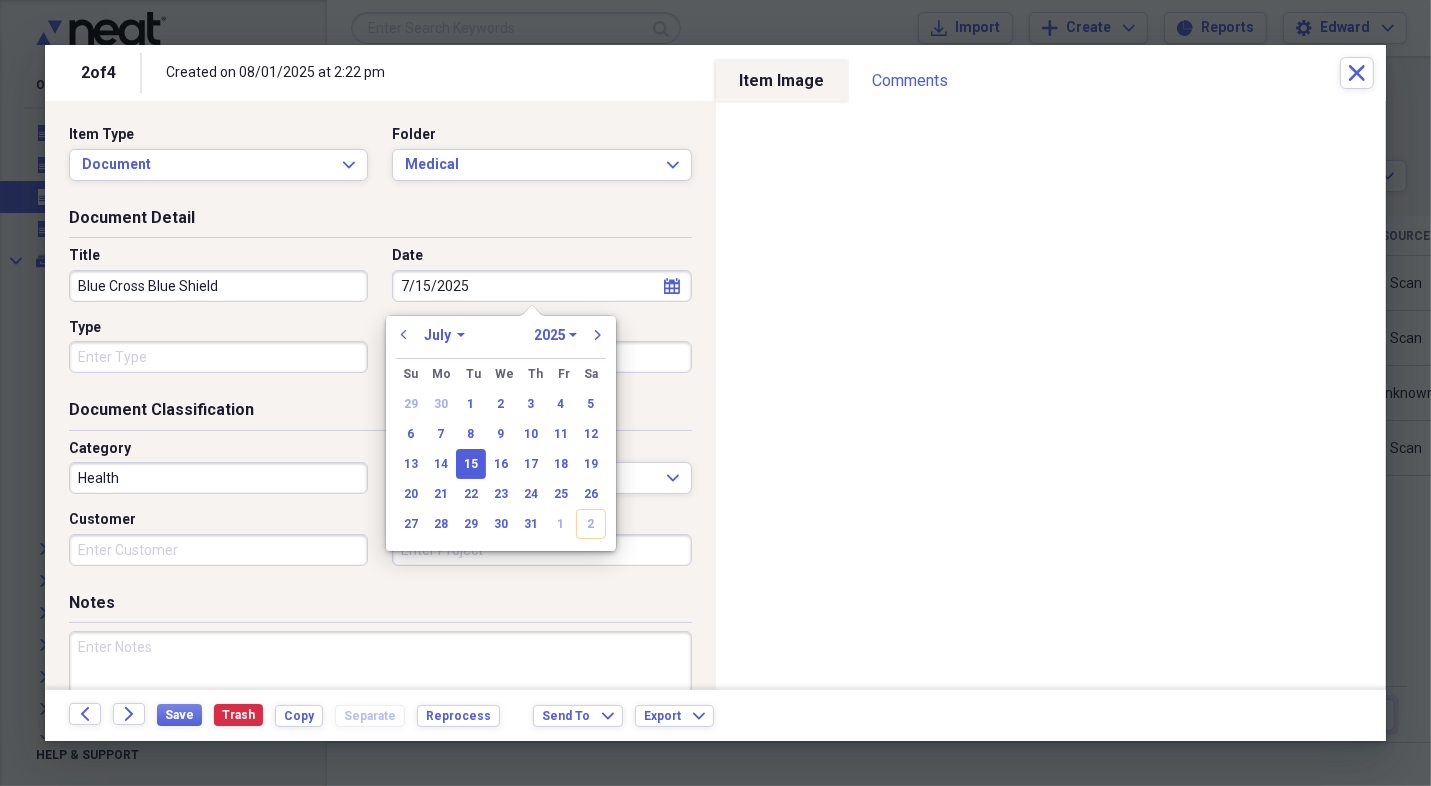type on "07/15/2025" 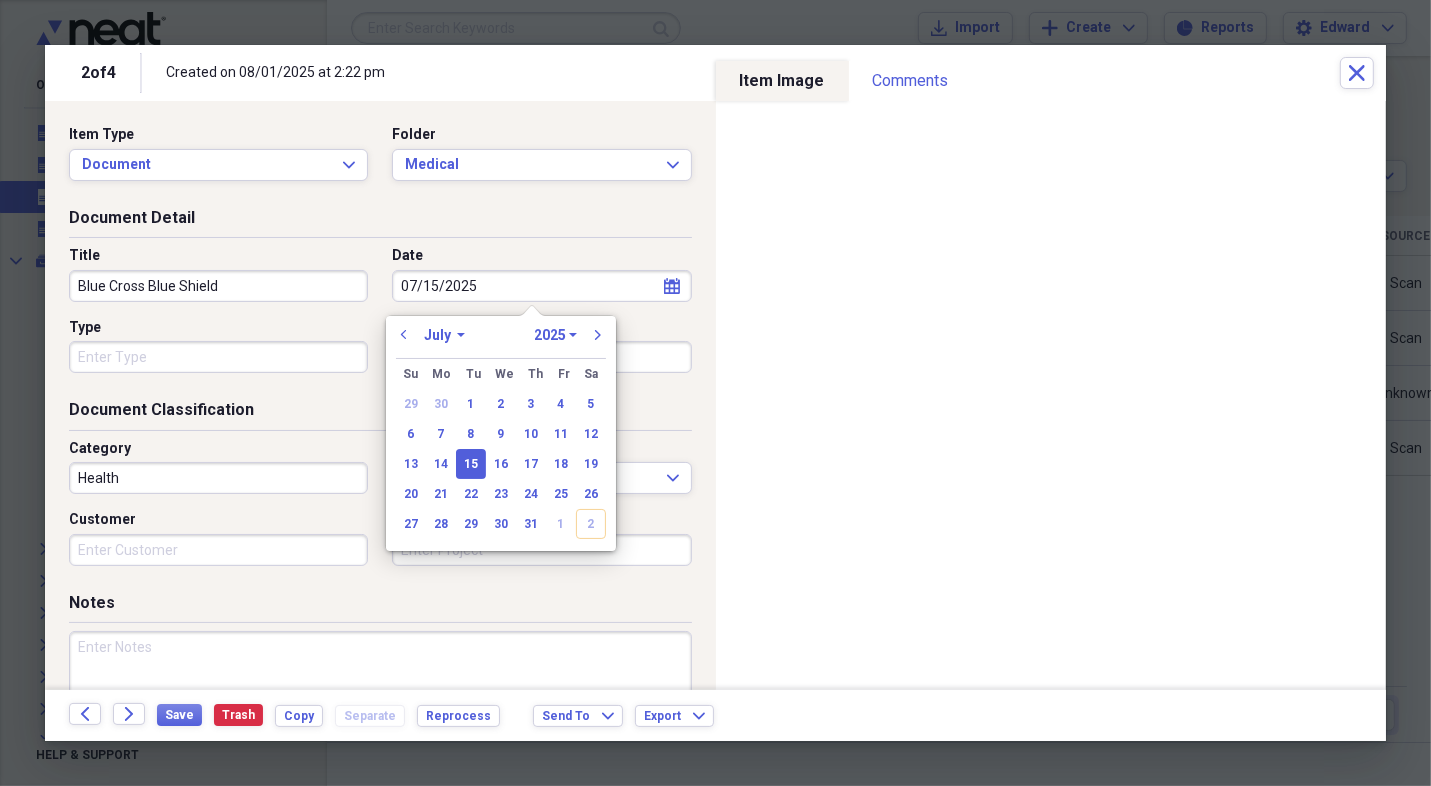 click on "Type" at bounding box center (218, 328) 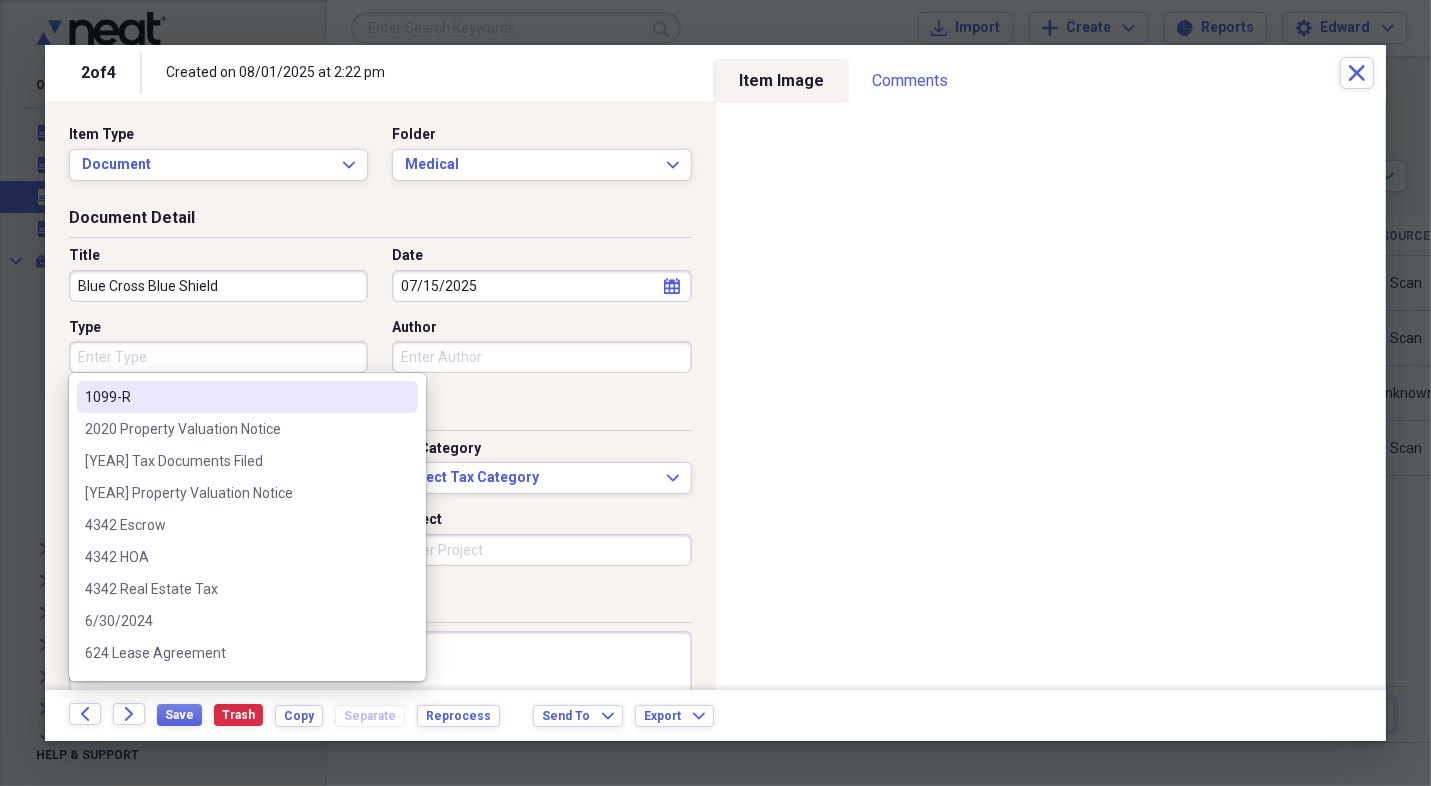 click on "Type" at bounding box center [218, 357] 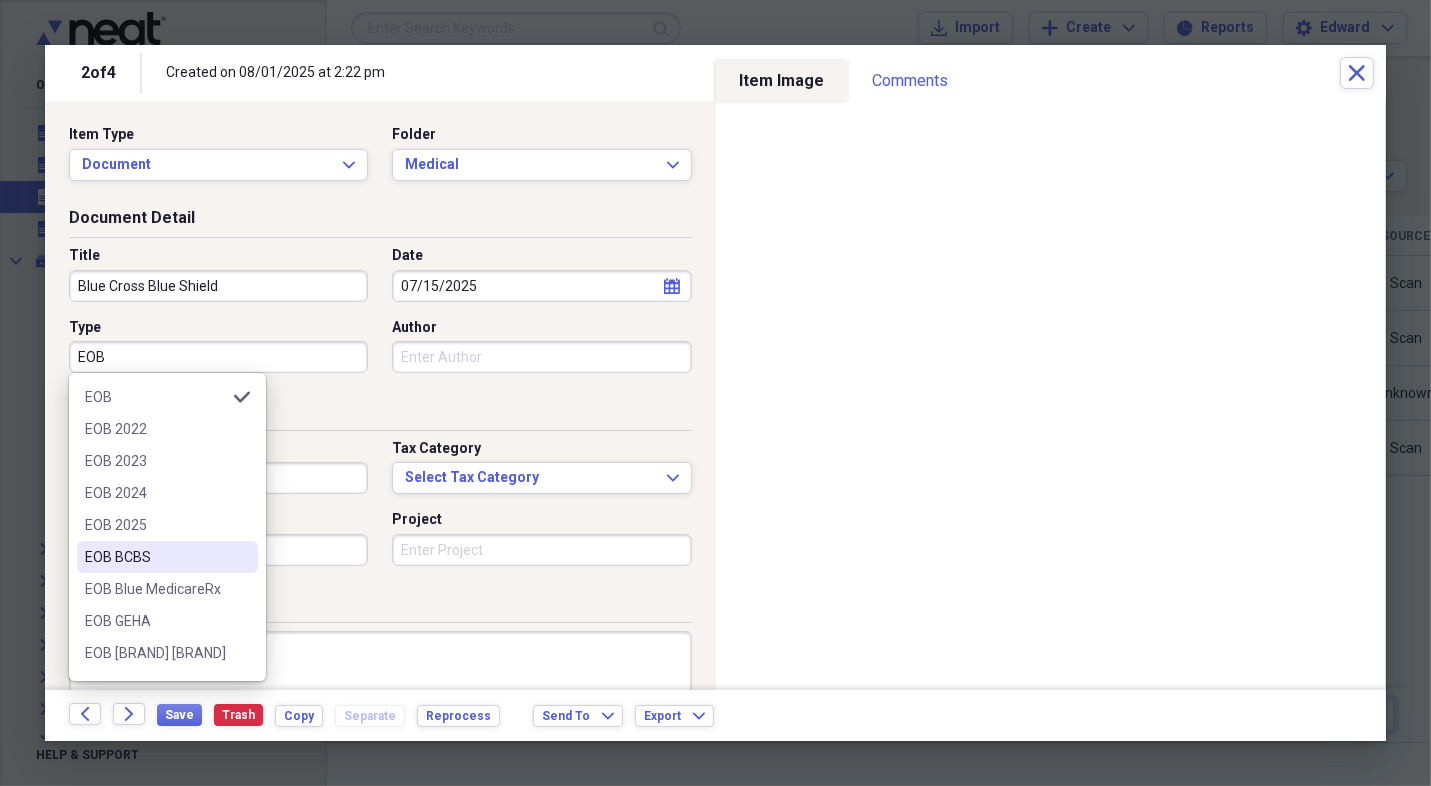 click on "EOB BCBS" at bounding box center (155, 557) 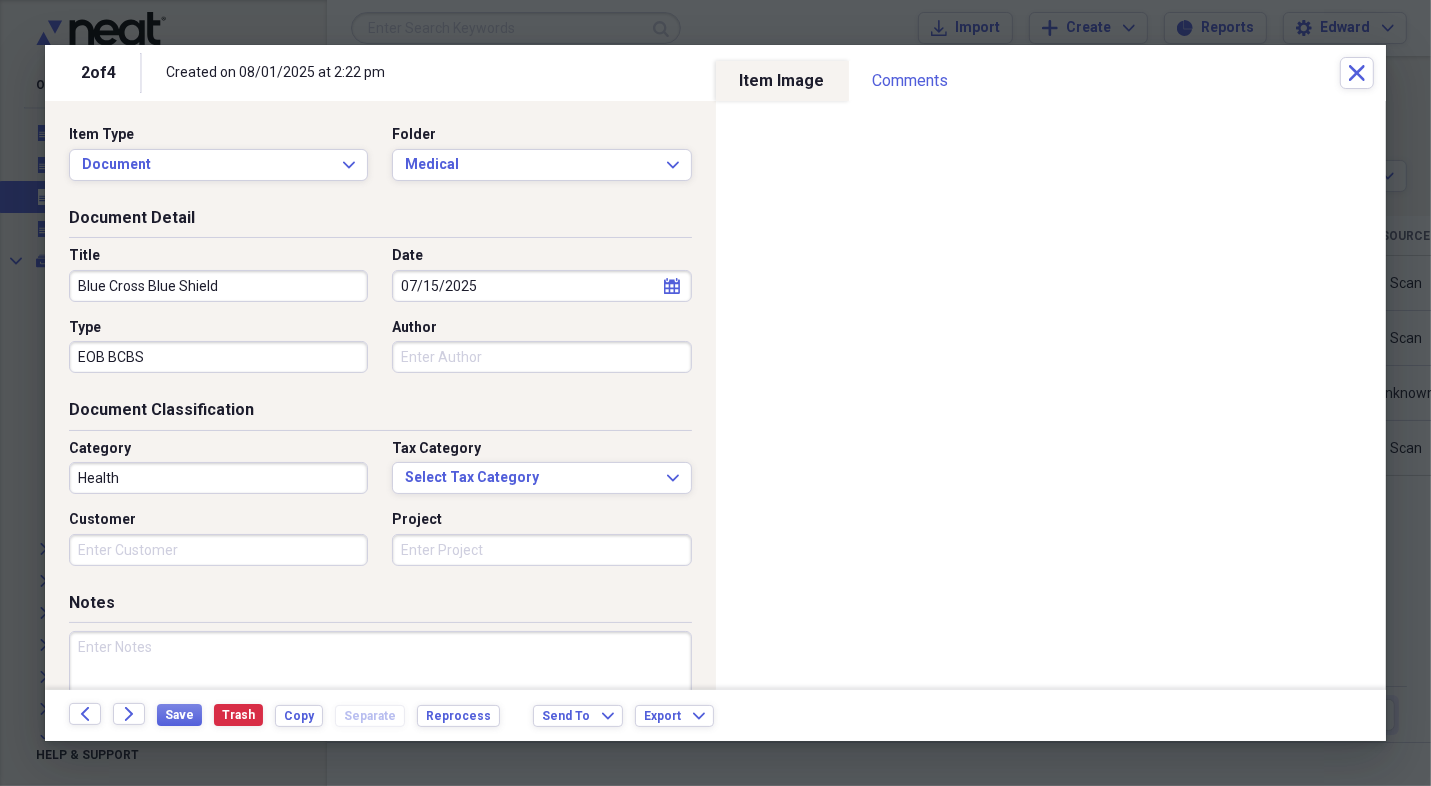 click on "Customer" at bounding box center (218, 550) 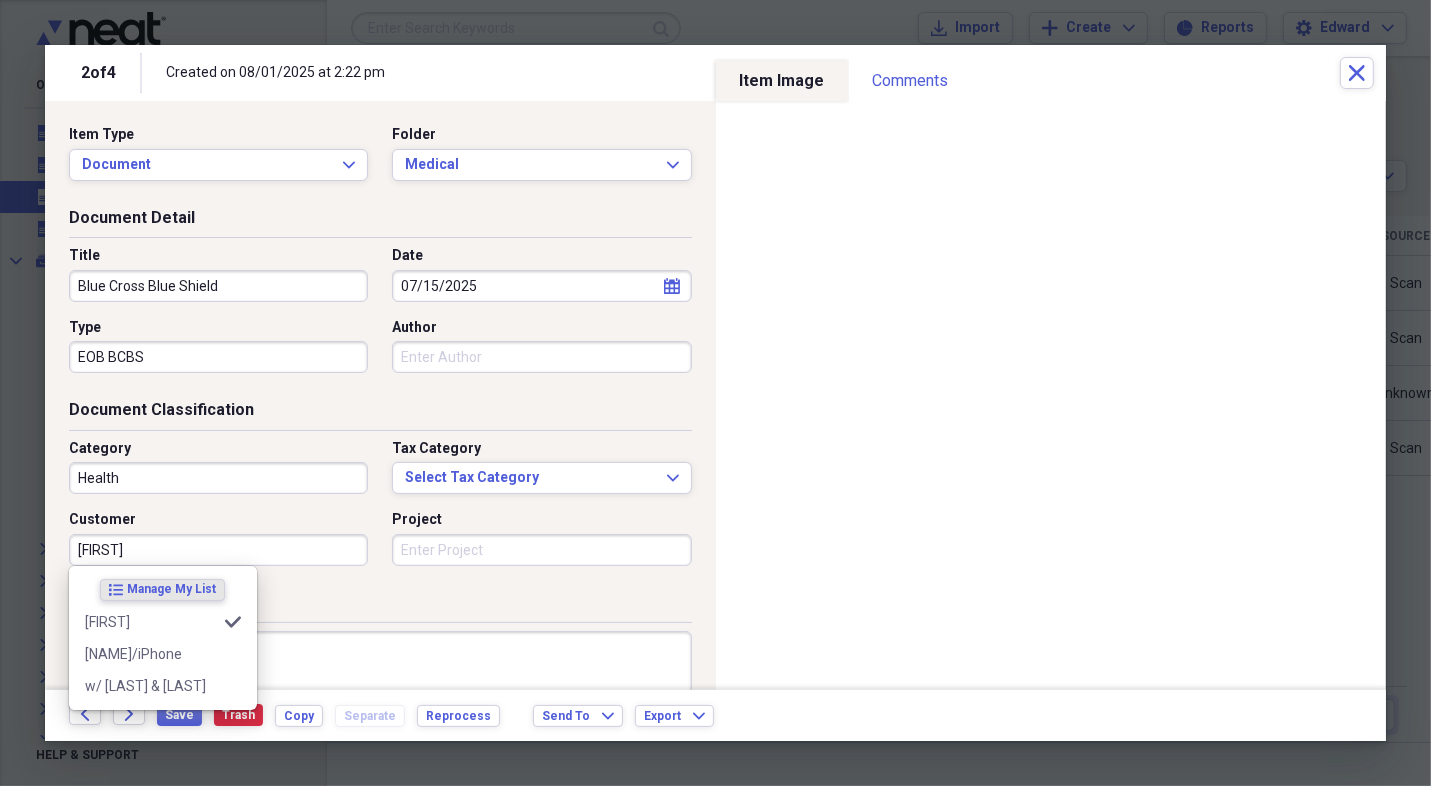 type on "[FIRST]" 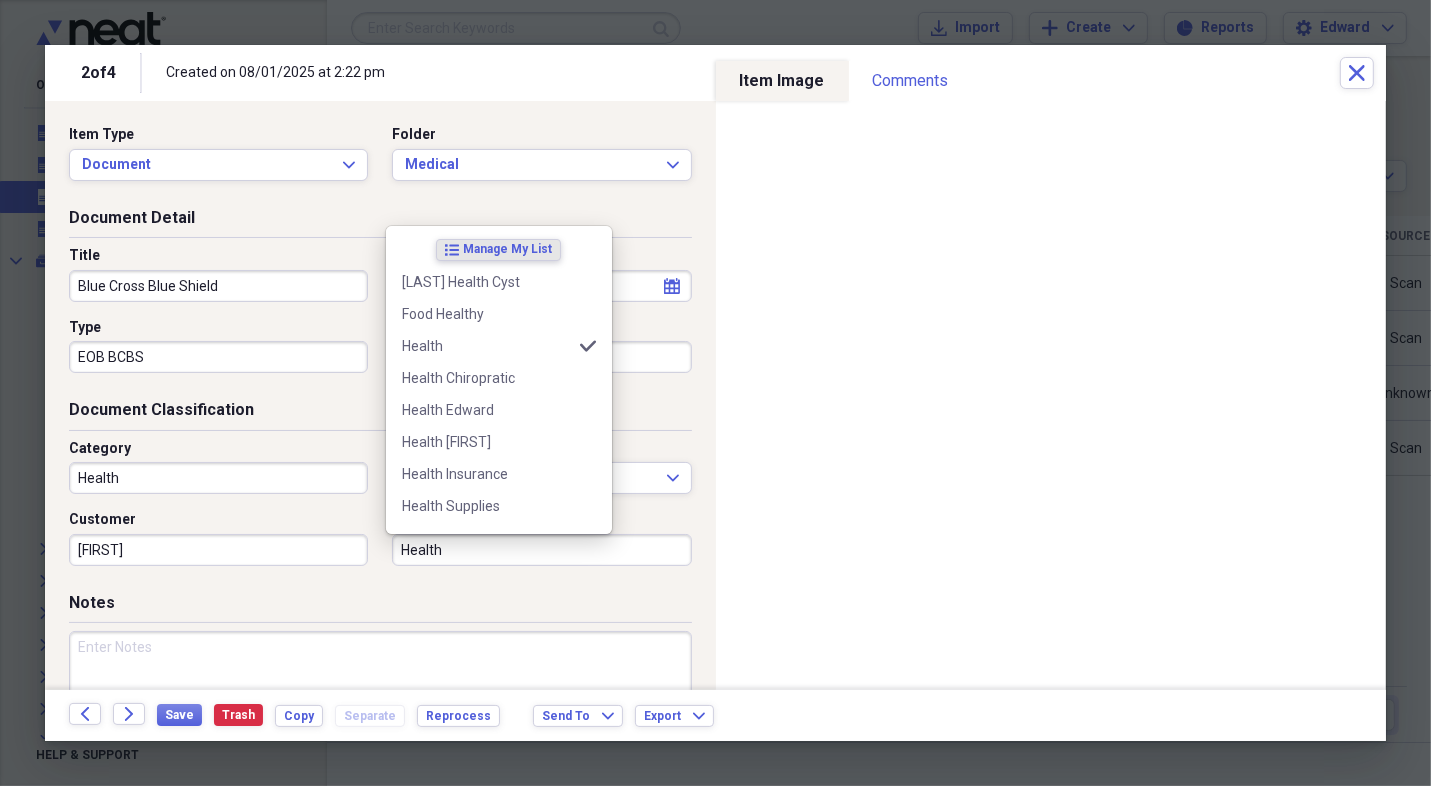 type on "Health" 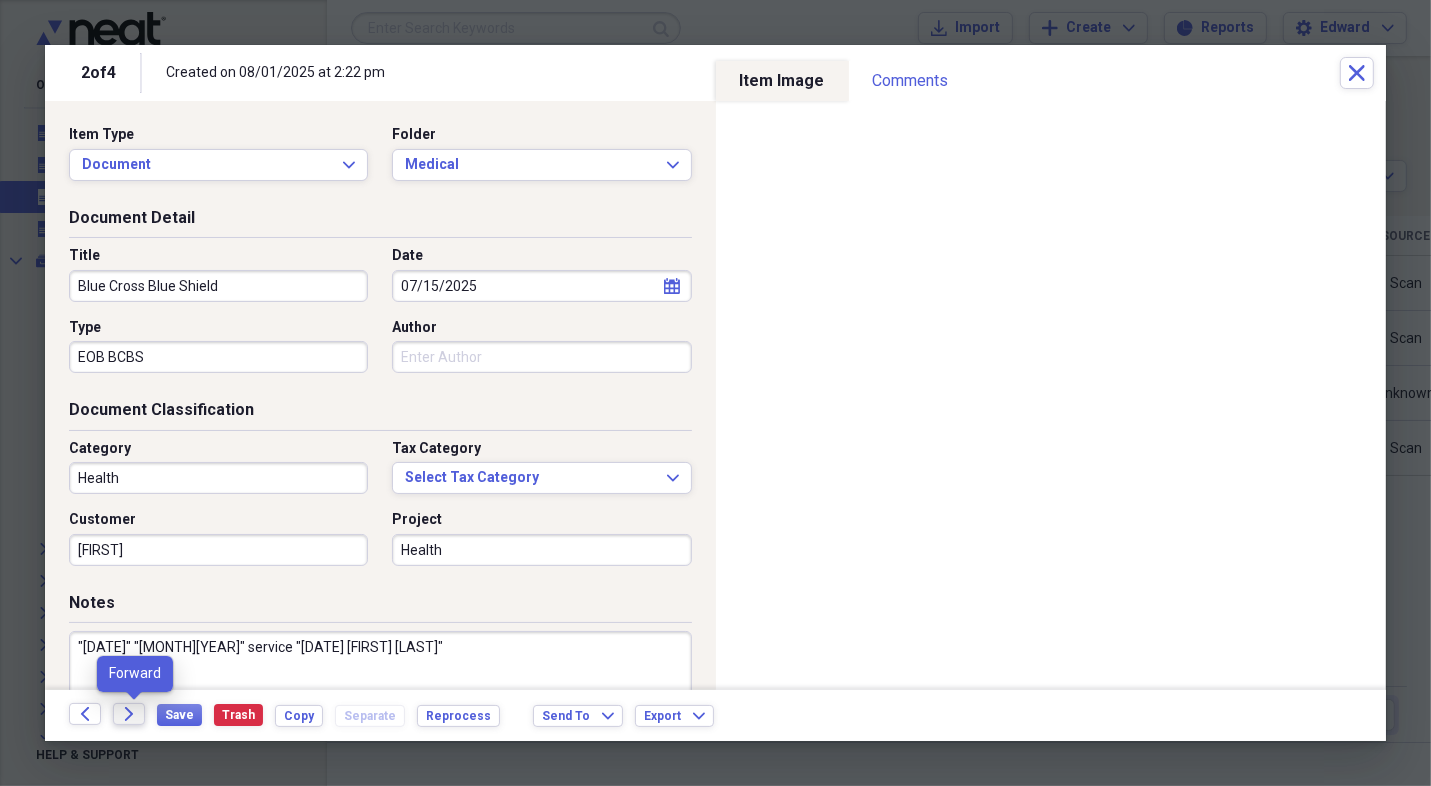type on ""[DATE]" "[MONTH][YEAR]" service "[DATE] [FIRST] [LAST]"" 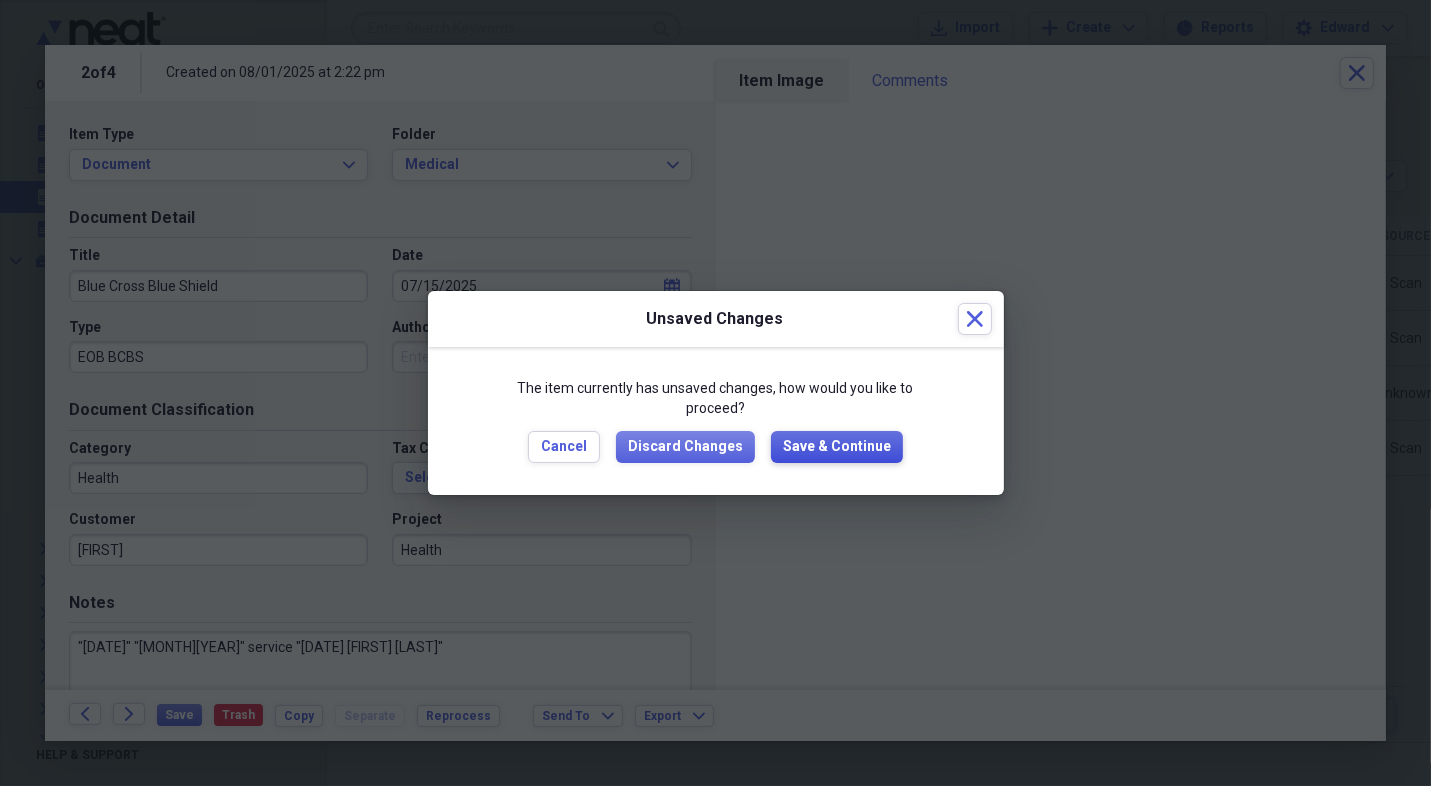 click on "Save & Continue" at bounding box center [837, 447] 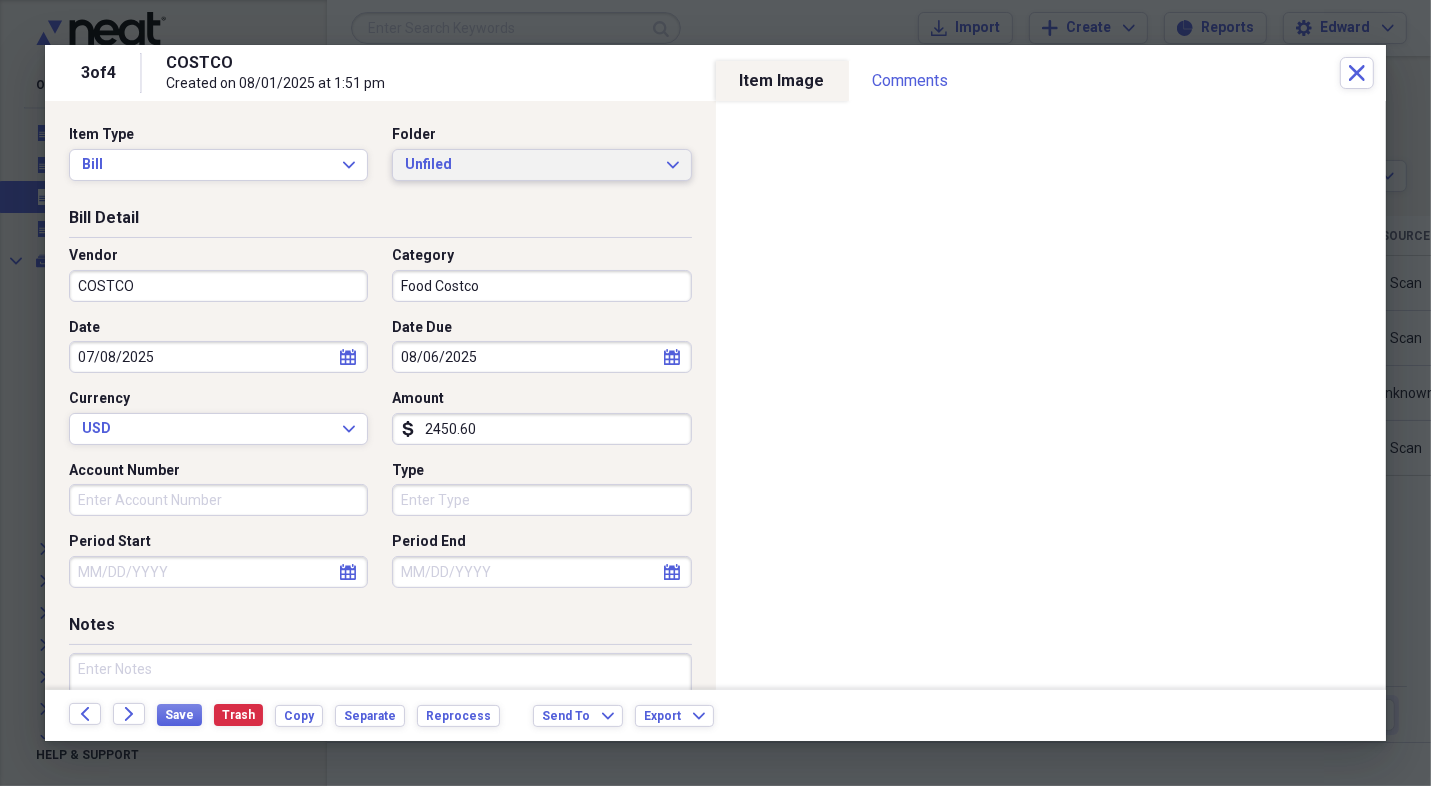 click on "Expand" 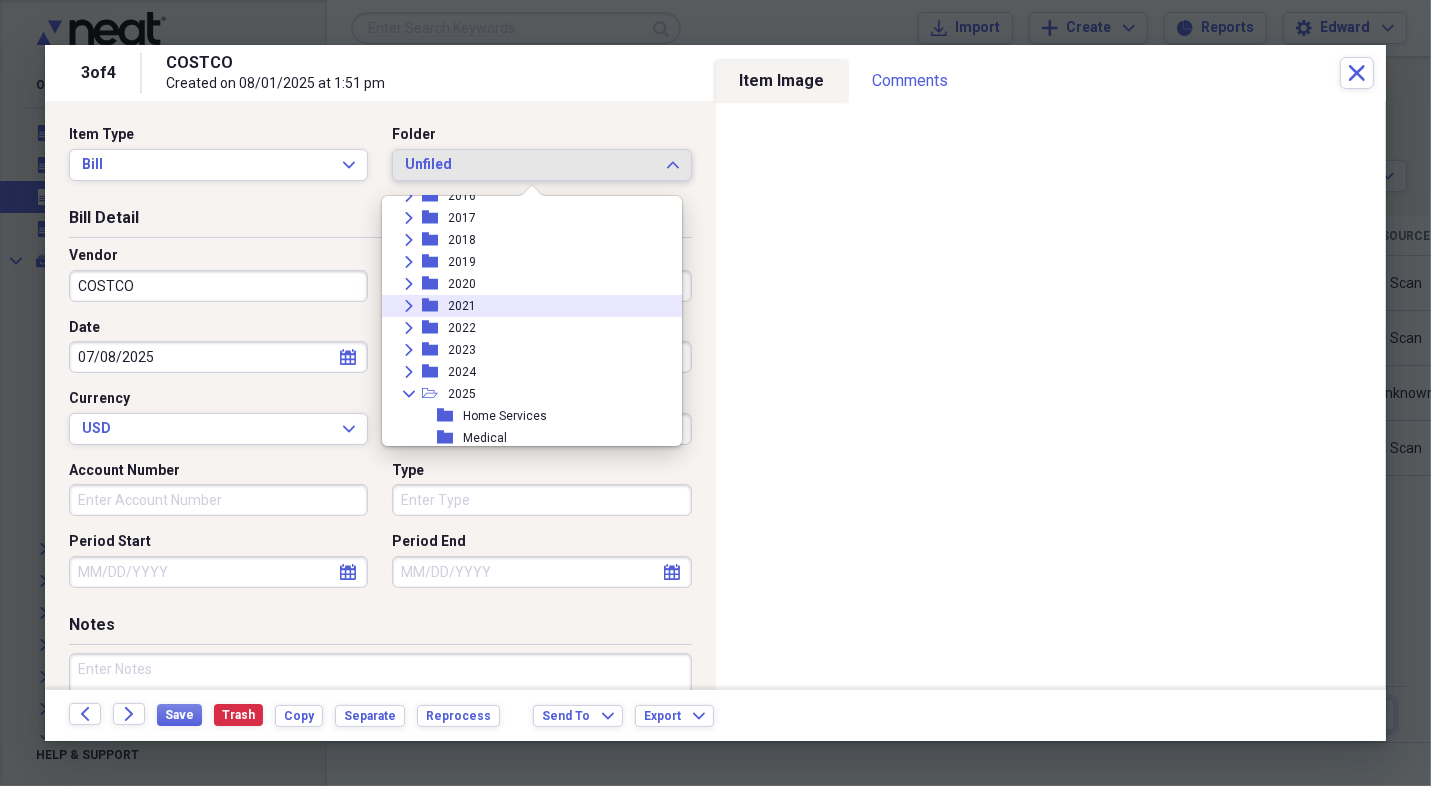 scroll, scrollTop: 768, scrollLeft: 0, axis: vertical 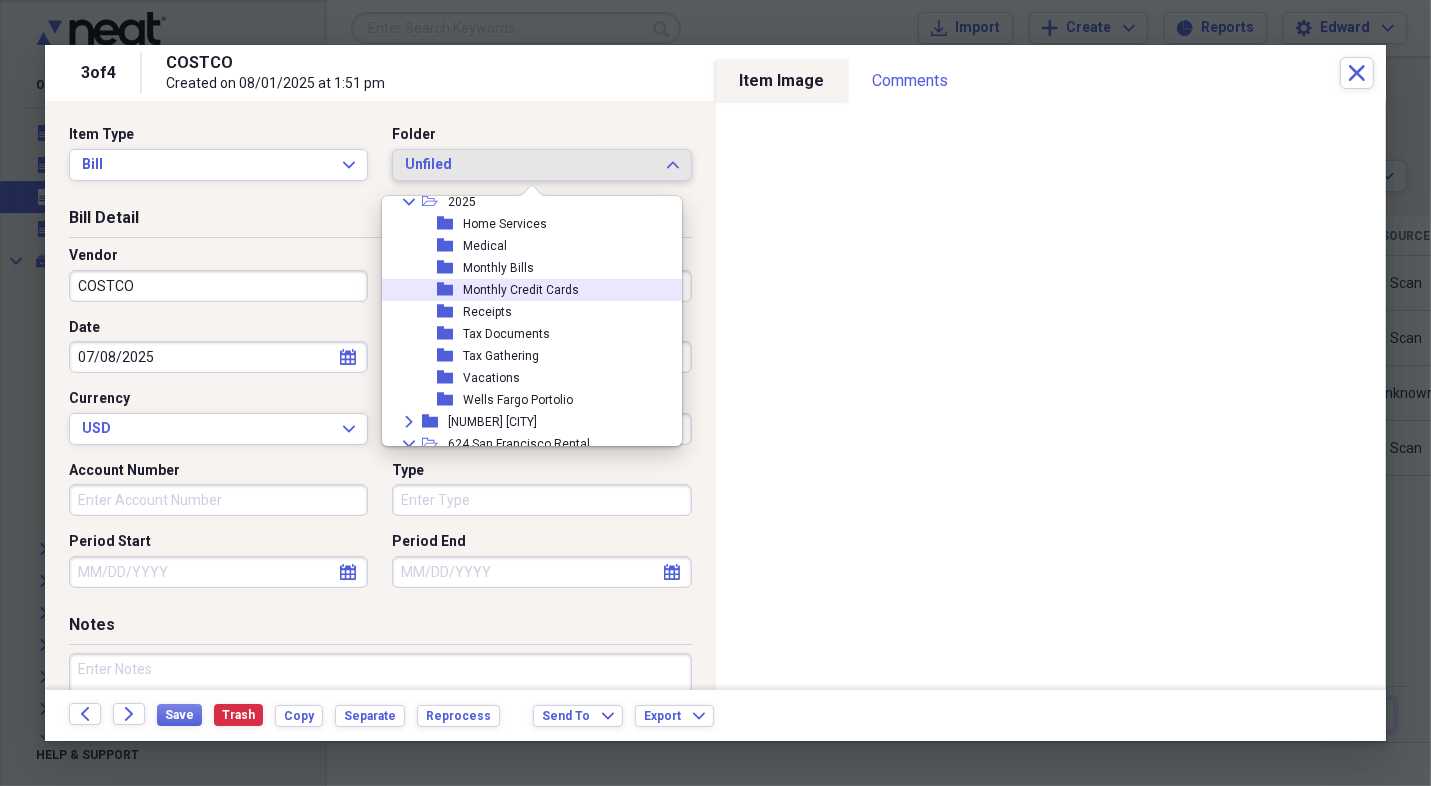 click on "Monthly Credit Cards" at bounding box center [521, 290] 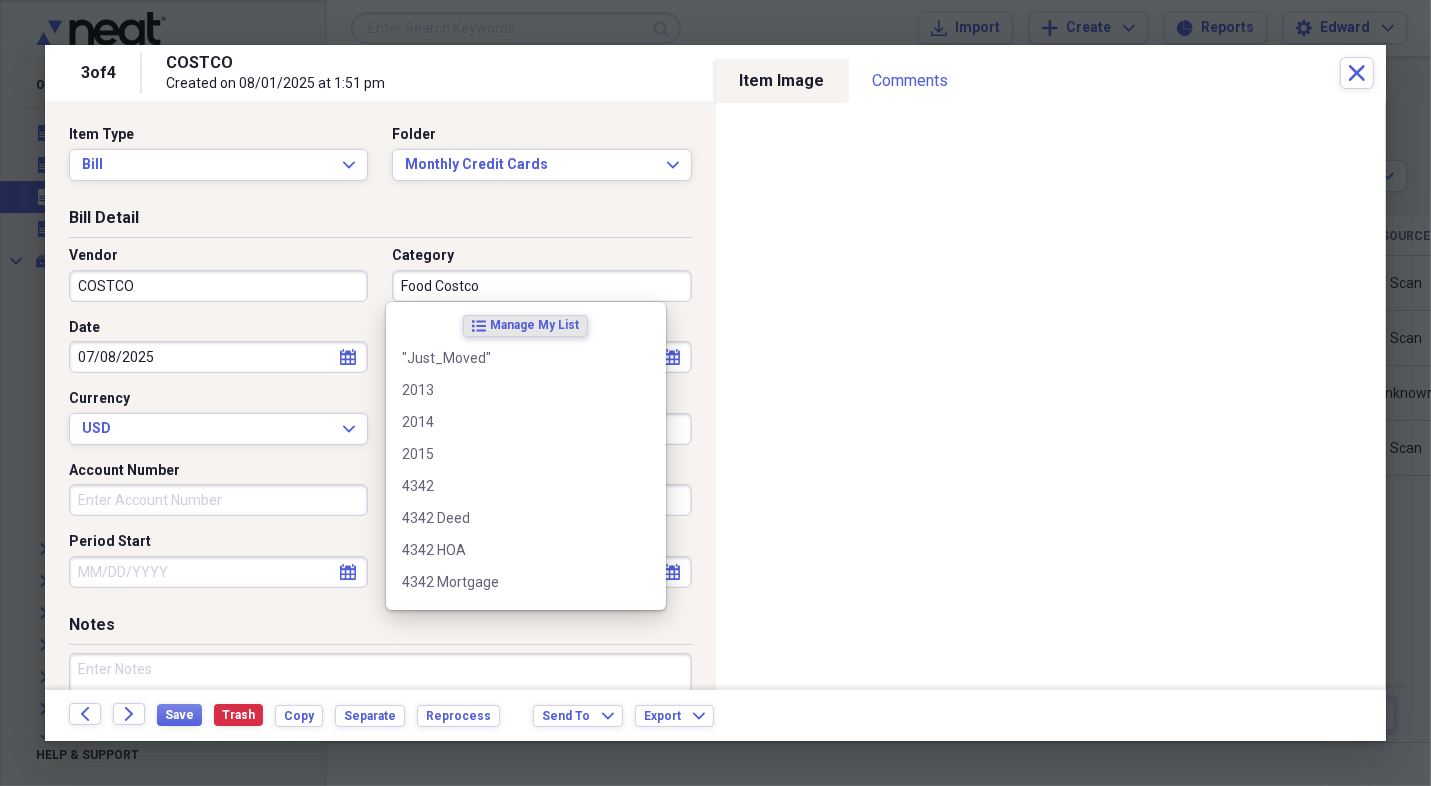 click on "Food Costco" at bounding box center (541, 286) 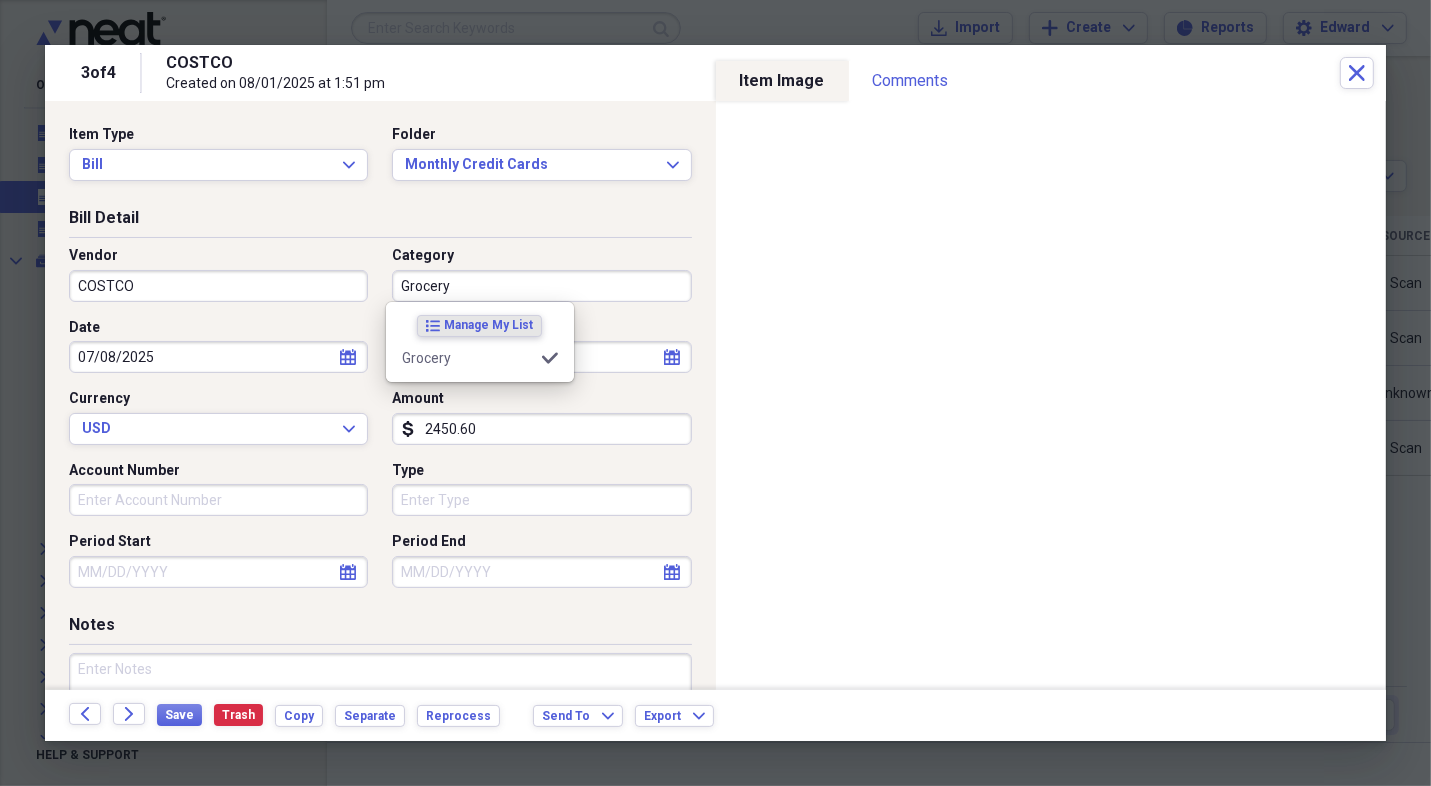 type on "Grocery" 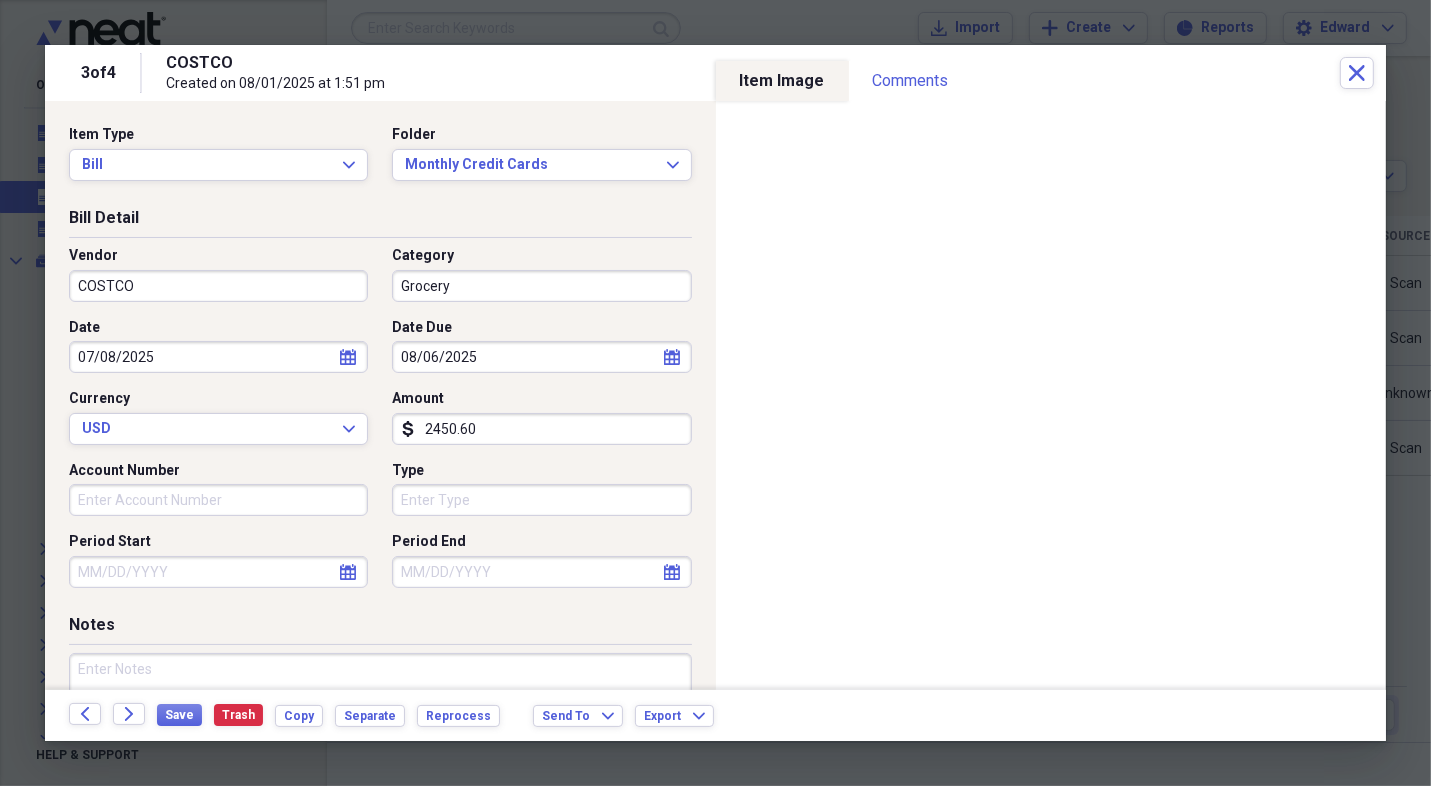 click on "Account Number" at bounding box center [218, 500] 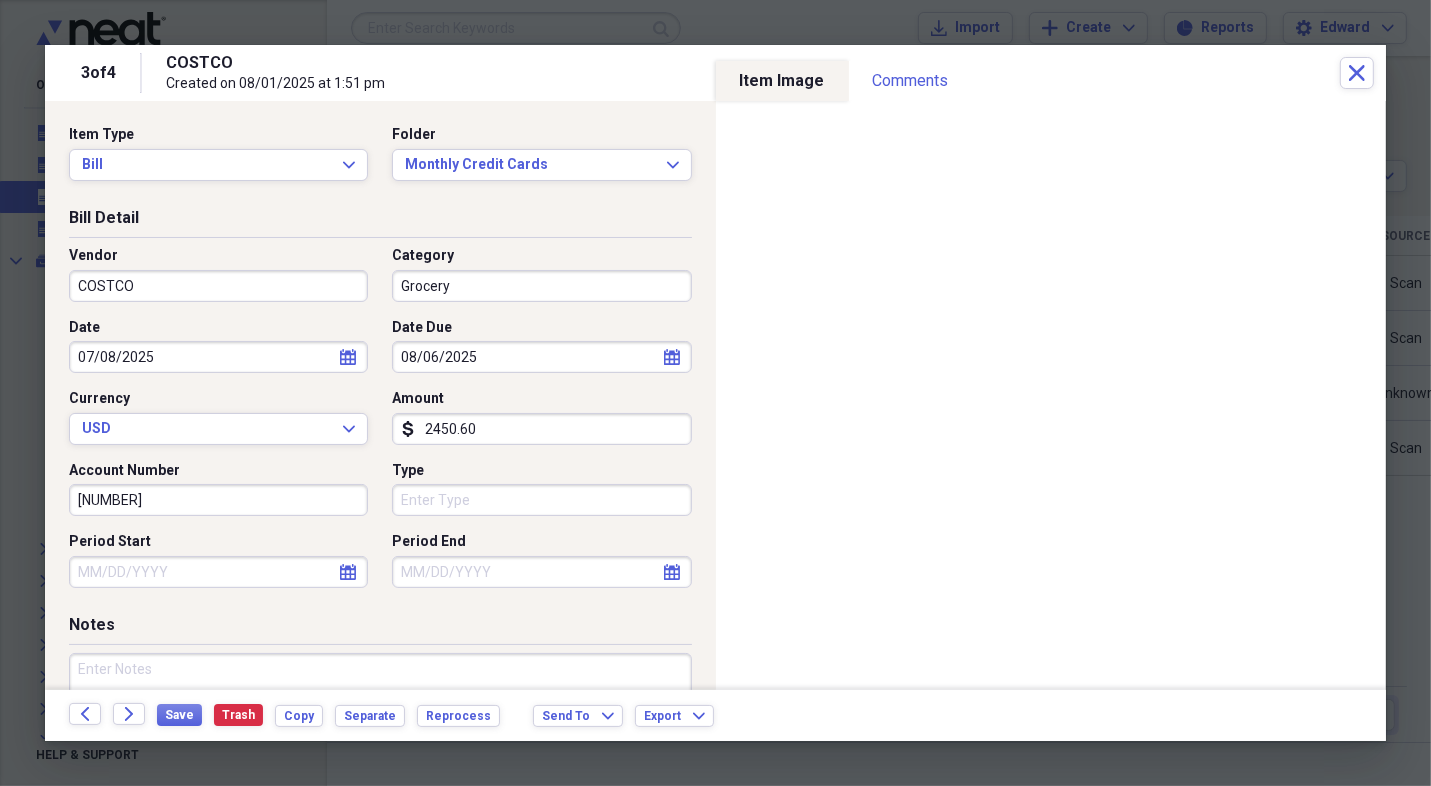 type on "[NUMBER]" 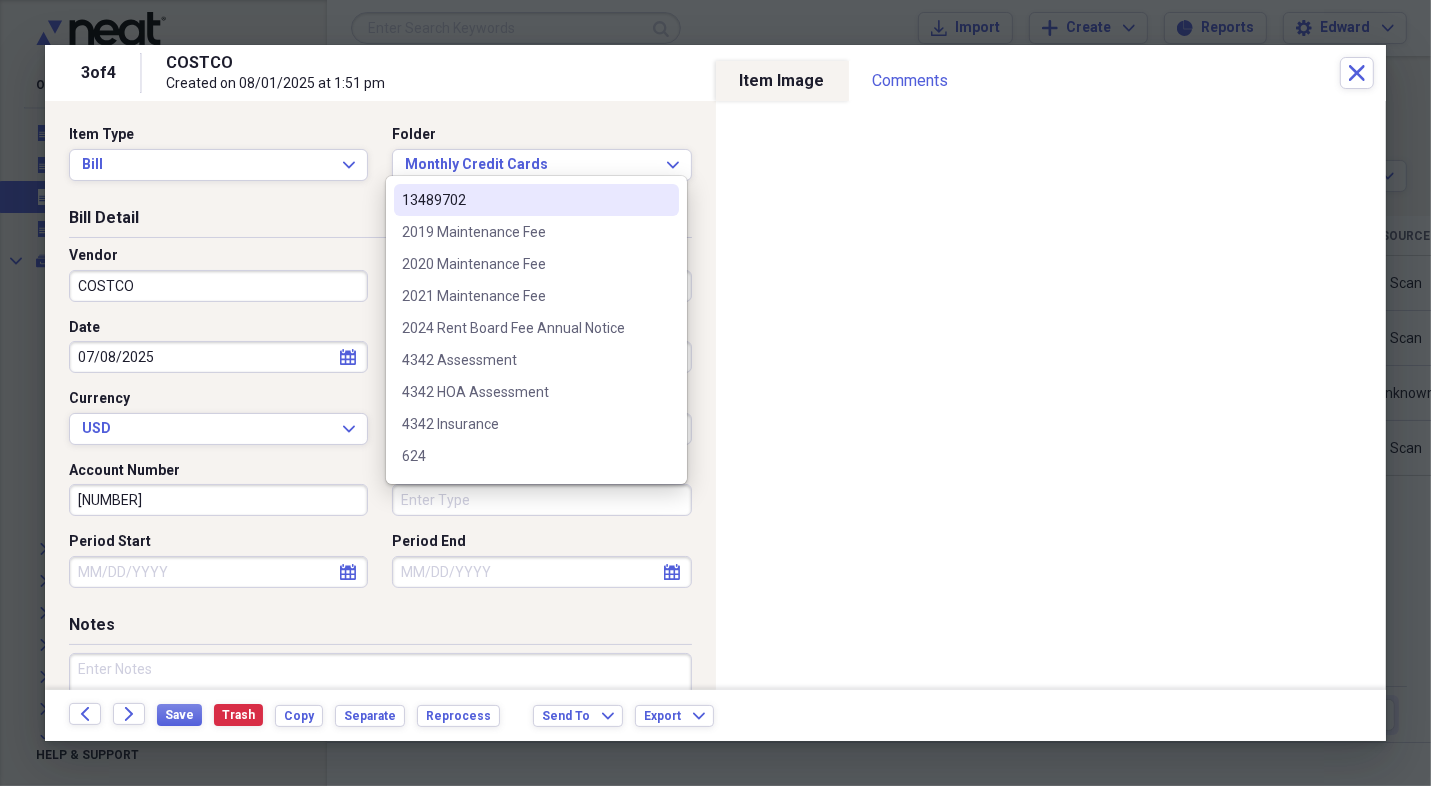 click on "Type" at bounding box center (541, 500) 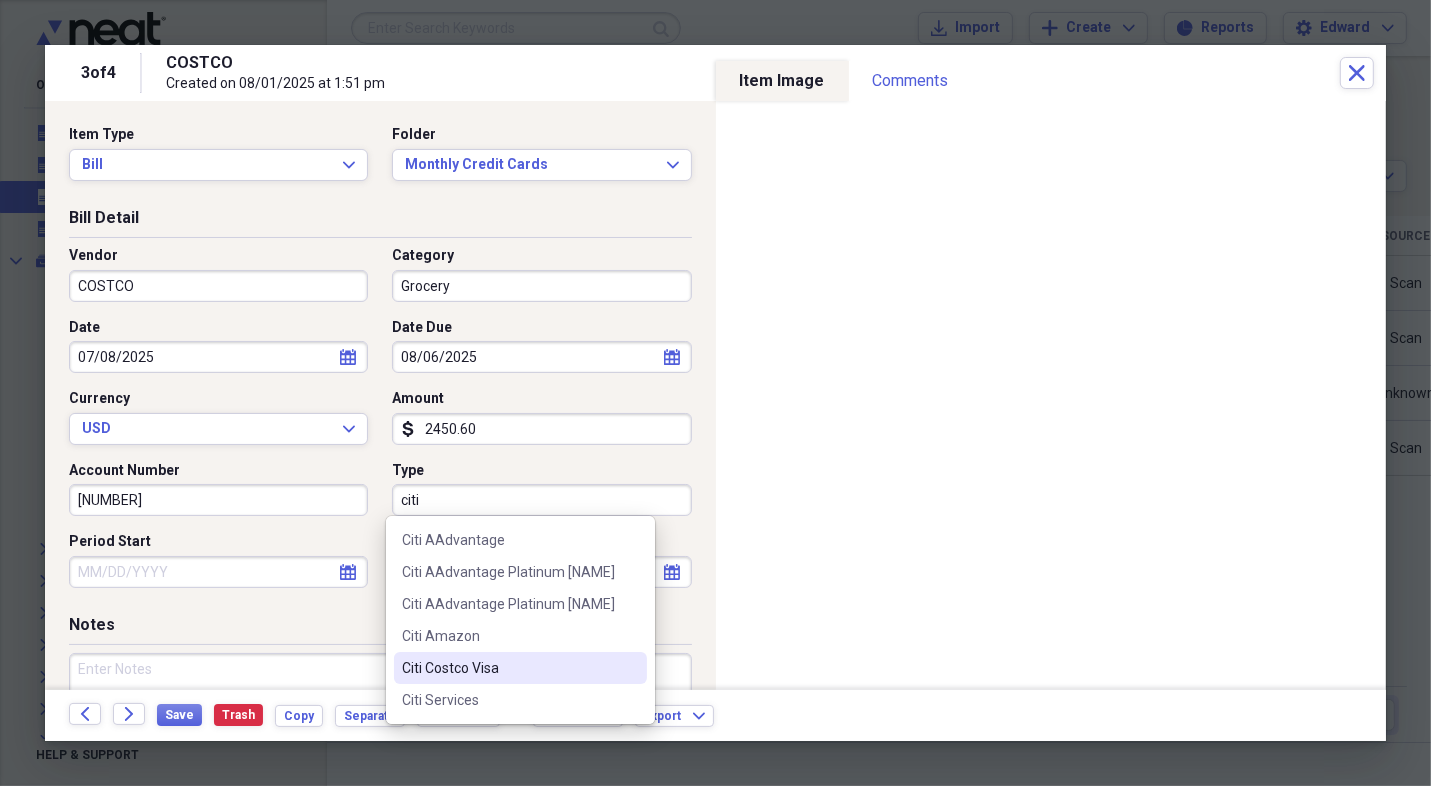 click on "Citi Costco Visa" at bounding box center (508, 668) 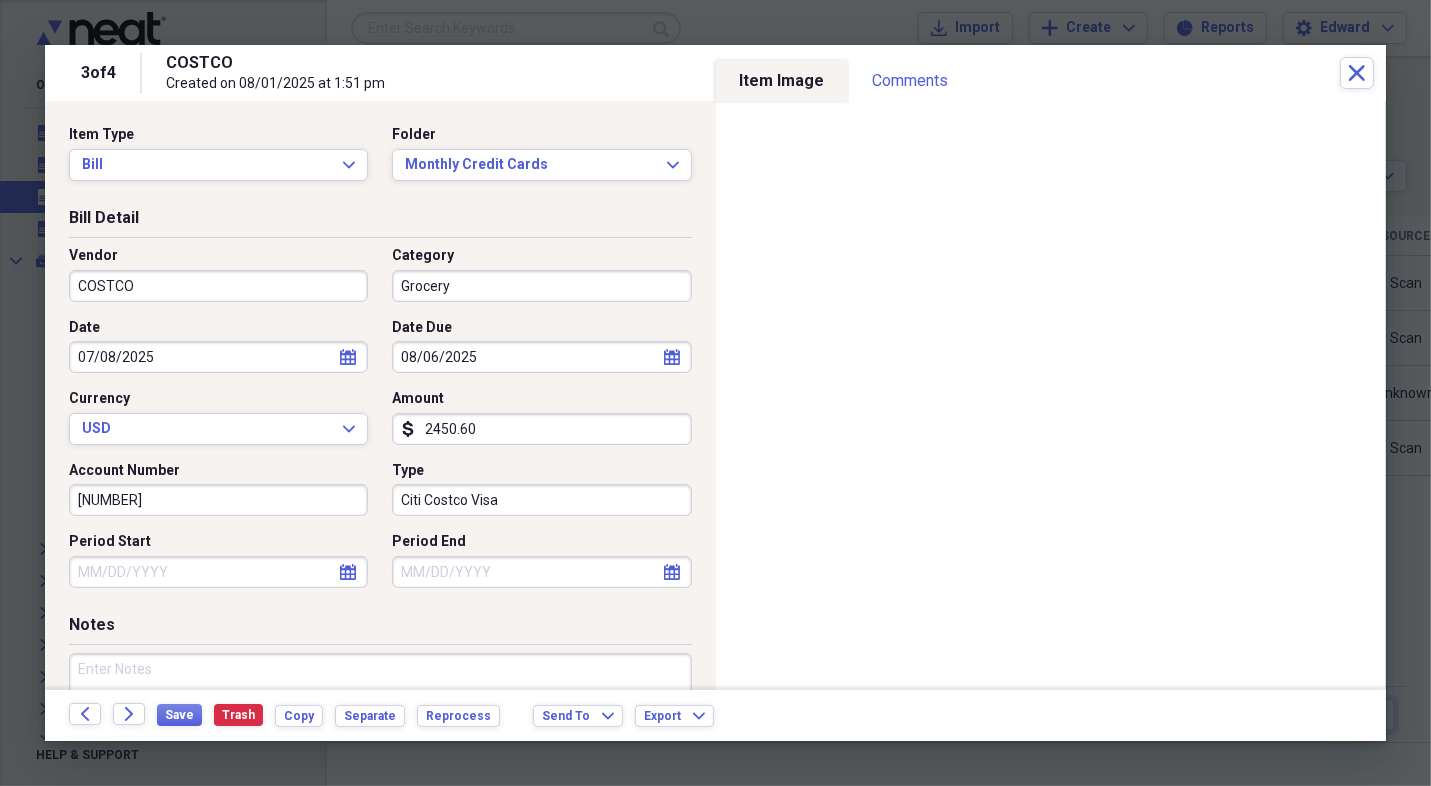 click at bounding box center (380, 718) 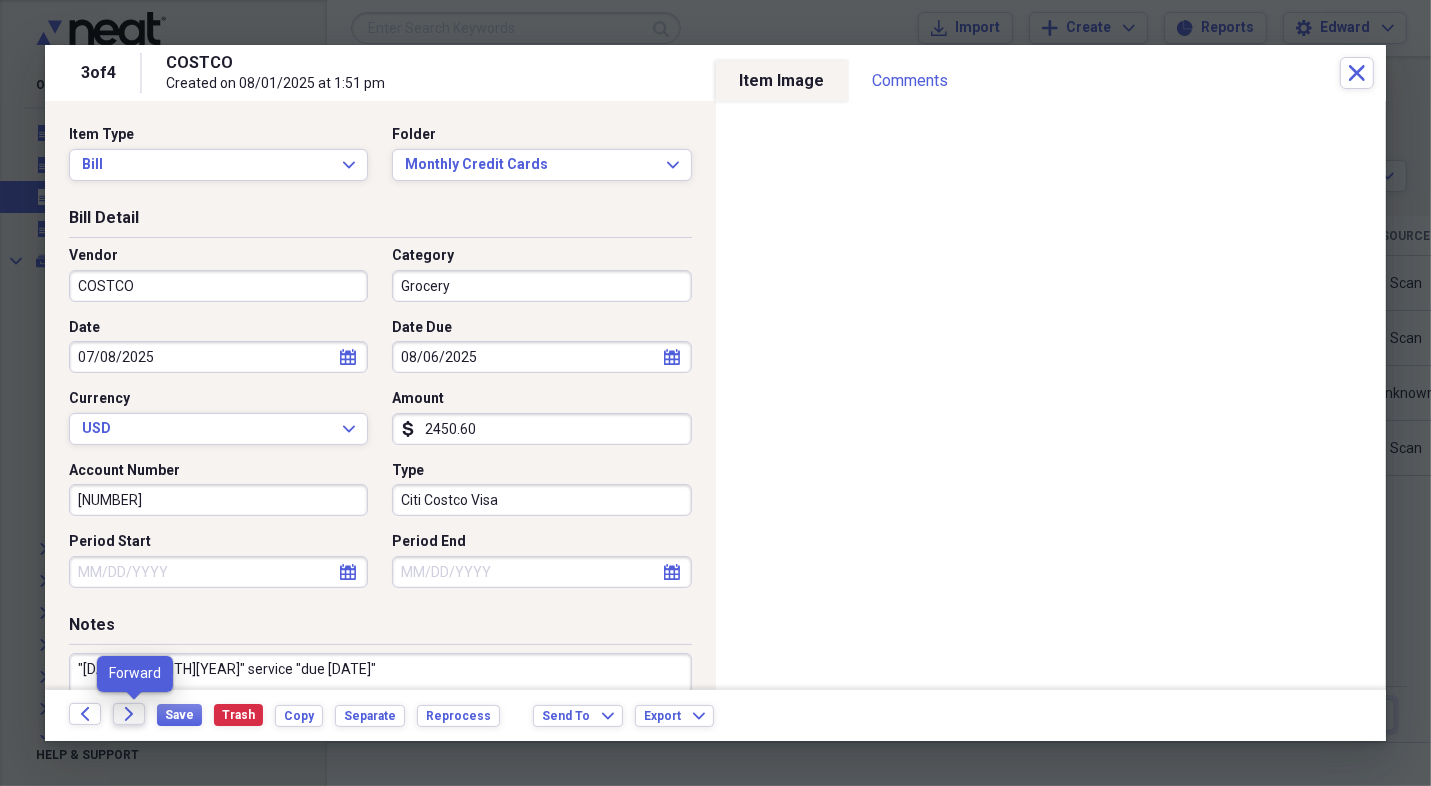 type on ""[DATE]" "[MONTH][YEAR]" service "due [DATE]"" 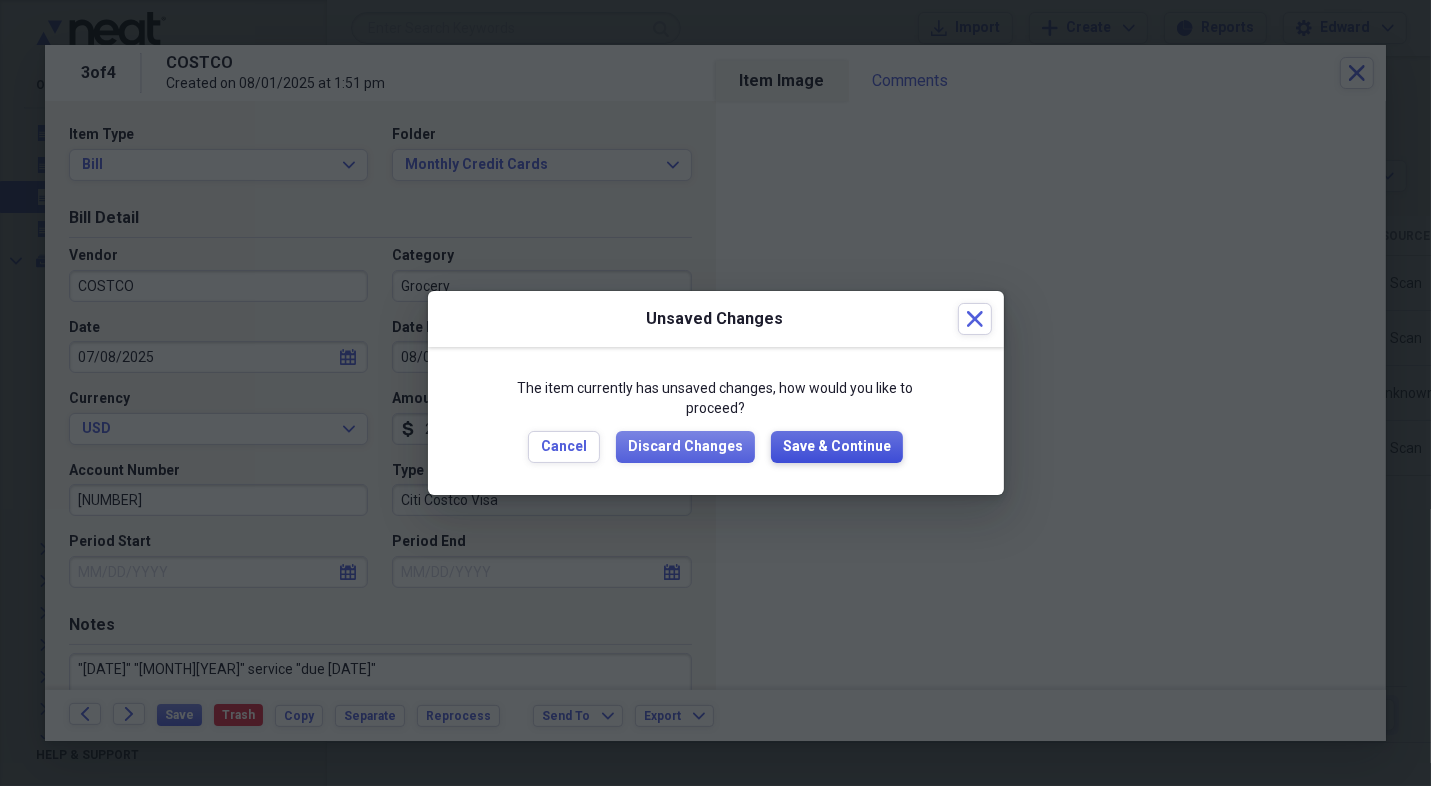 click on "Save & Continue" at bounding box center (837, 447) 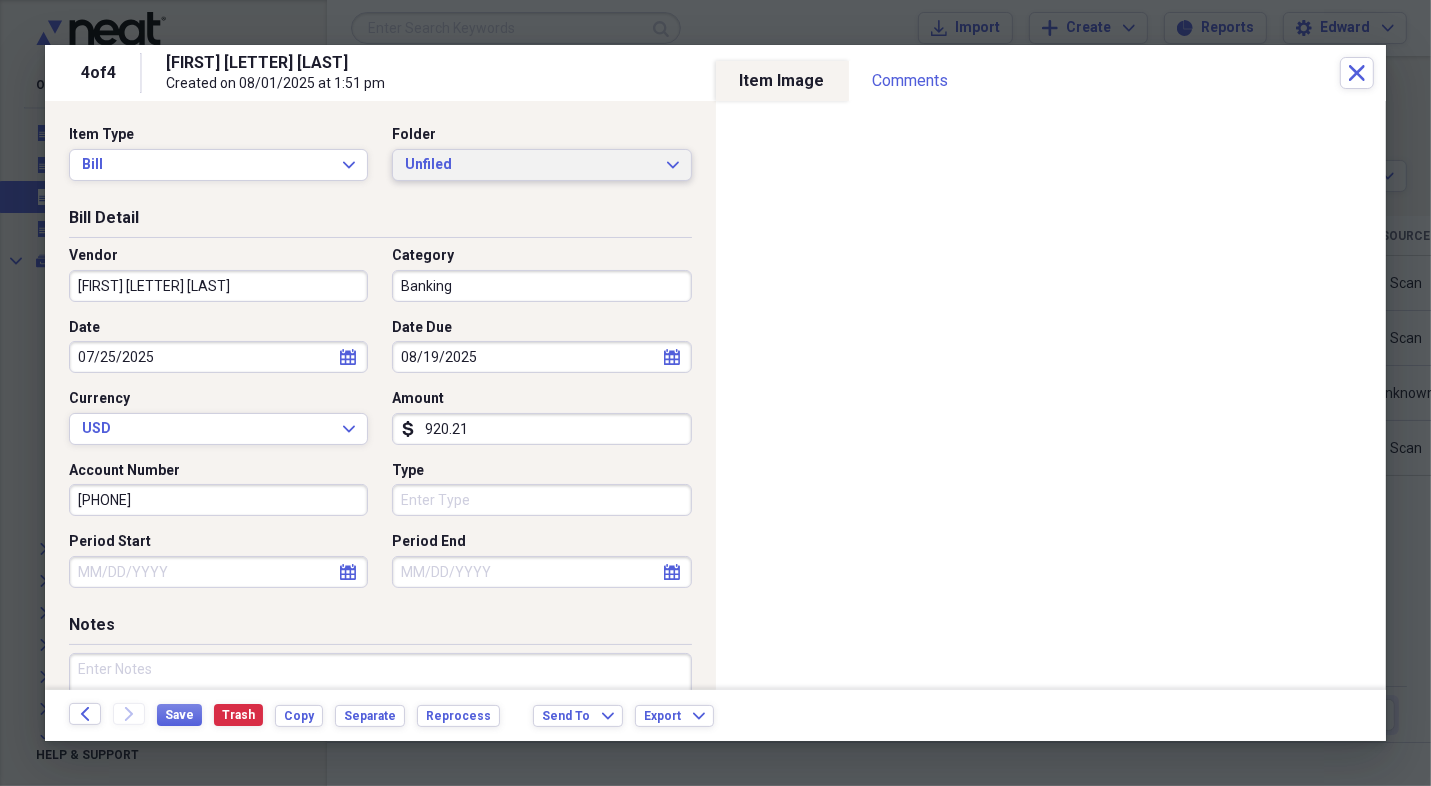 click on "Expand" 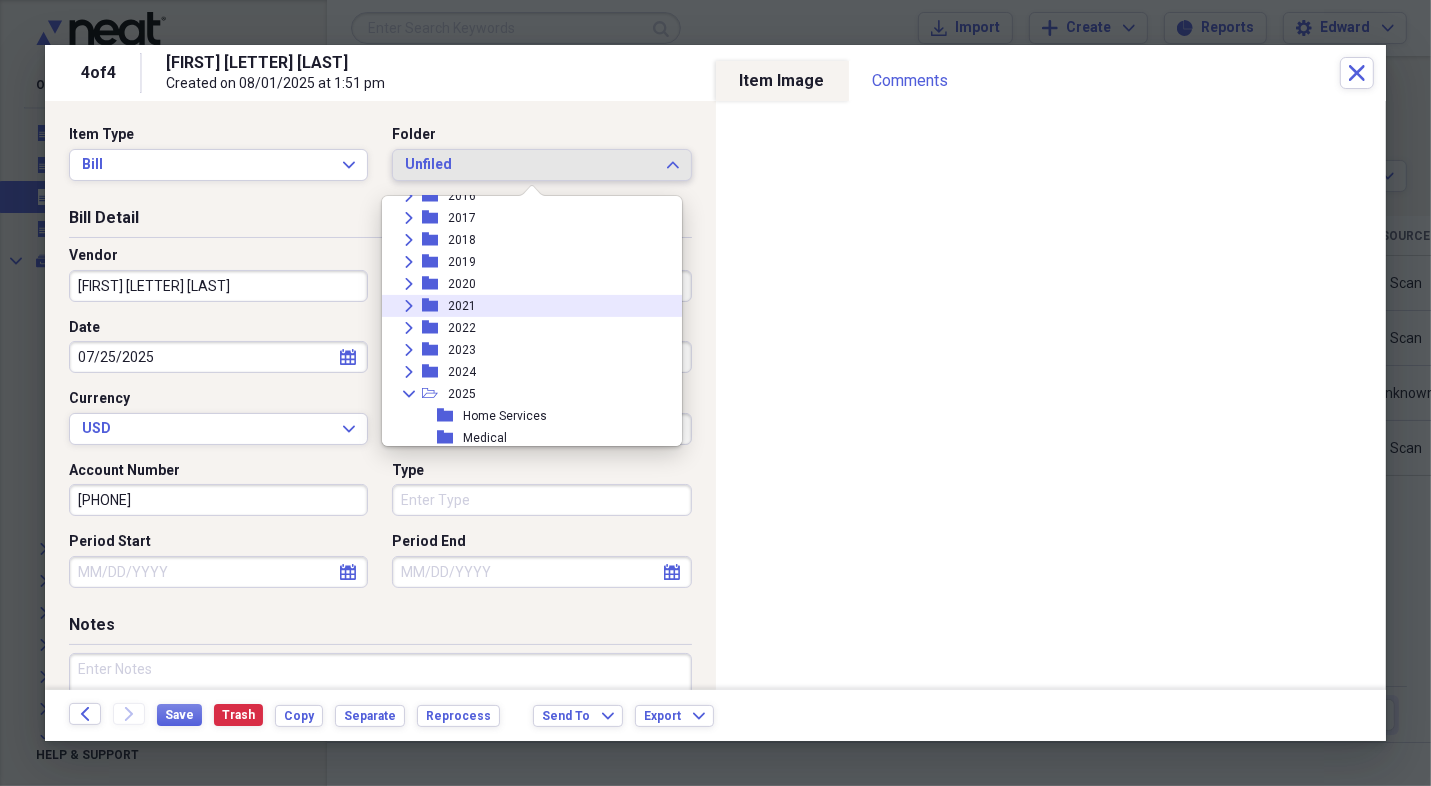 scroll, scrollTop: 768, scrollLeft: 0, axis: vertical 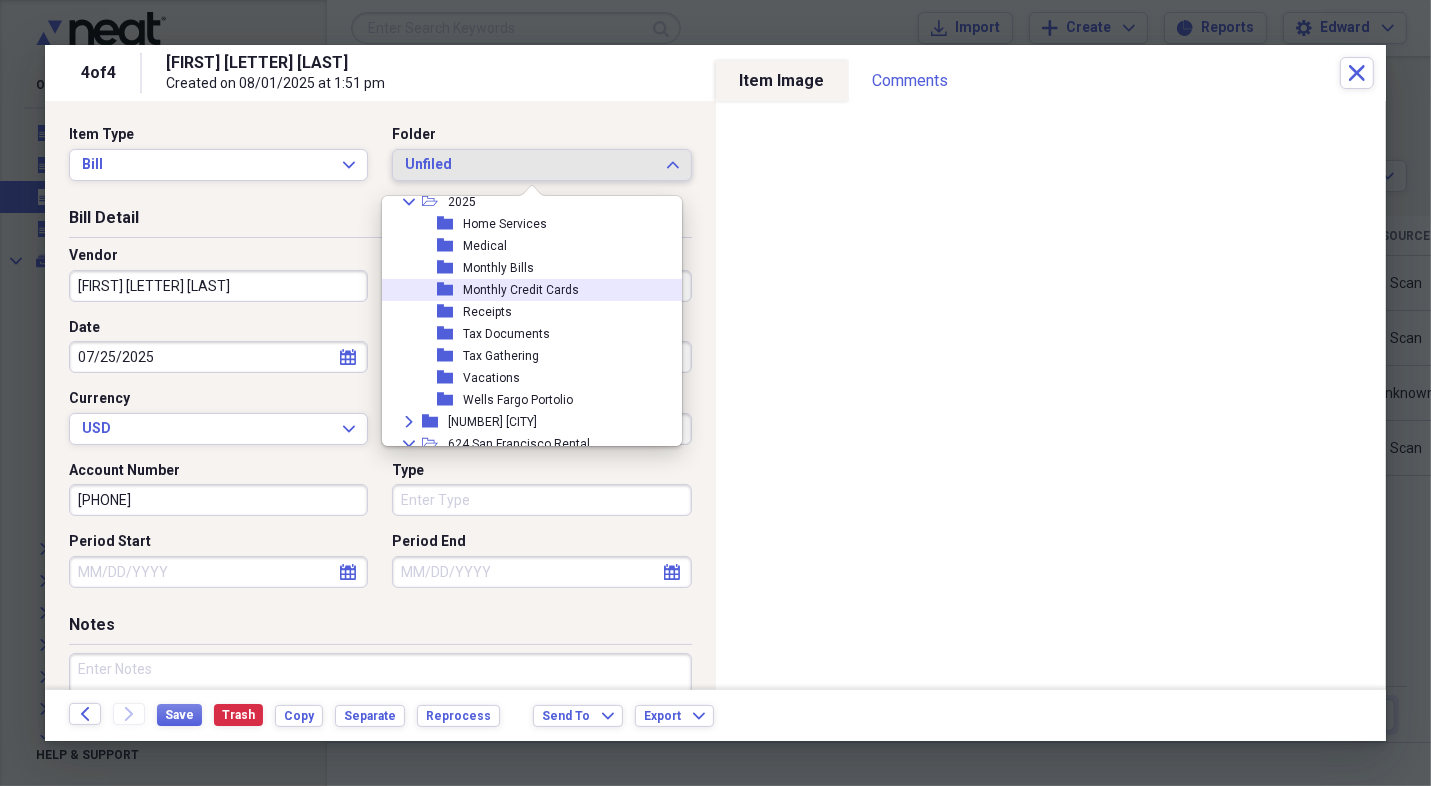 click on "folder Monthly Credit Cards" at bounding box center (524, 290) 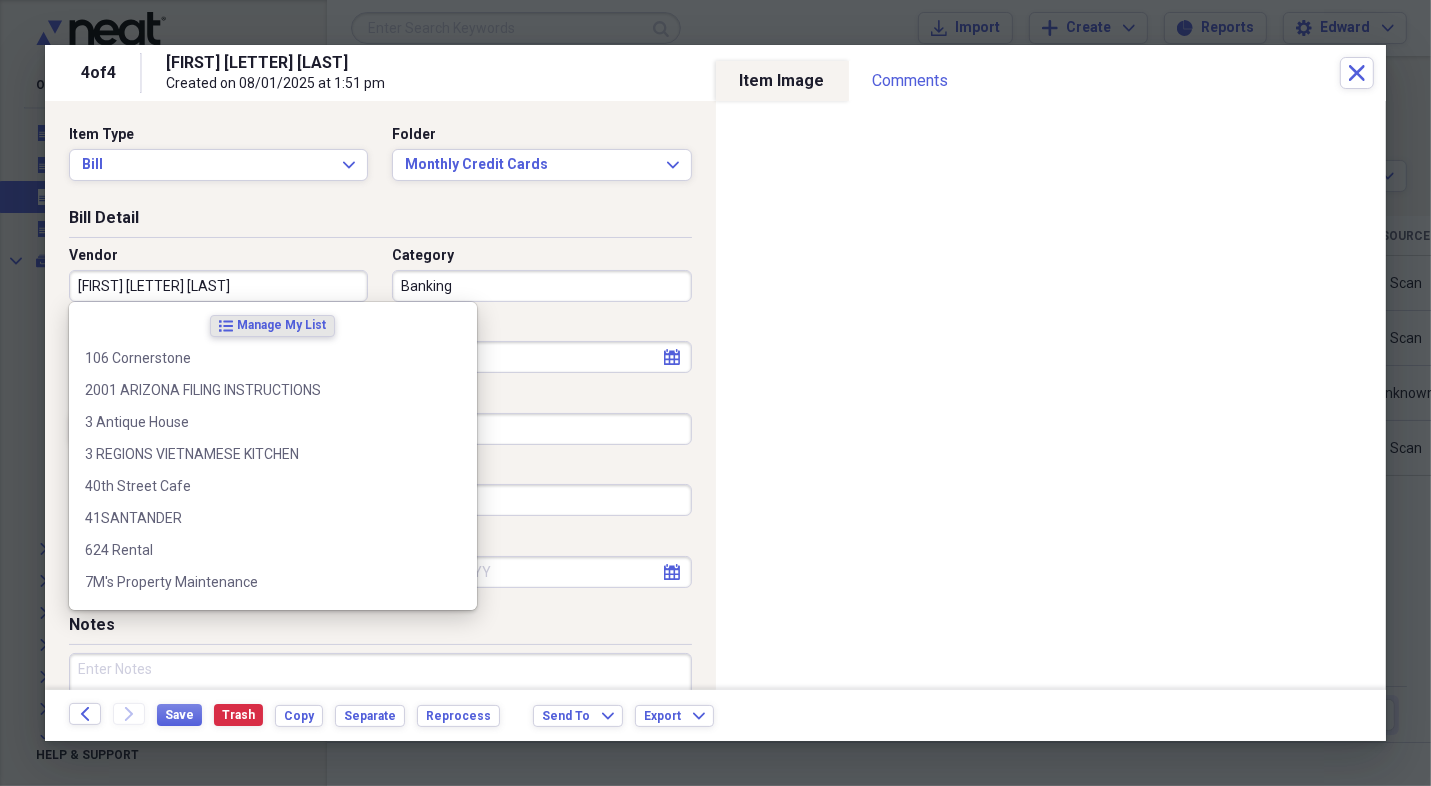 click on "[FIRST] [LETTER] [LAST]" at bounding box center (218, 286) 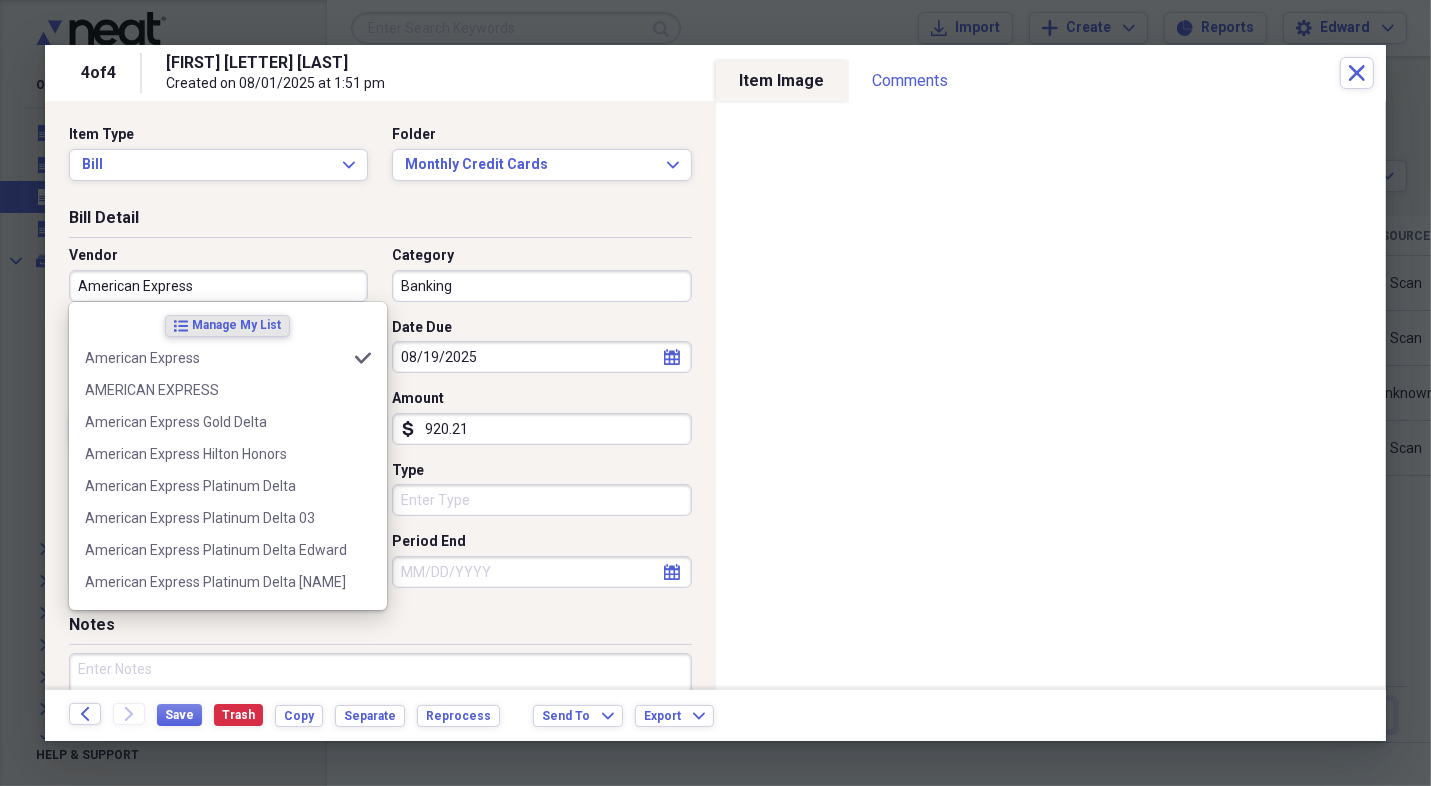 type on "American Express" 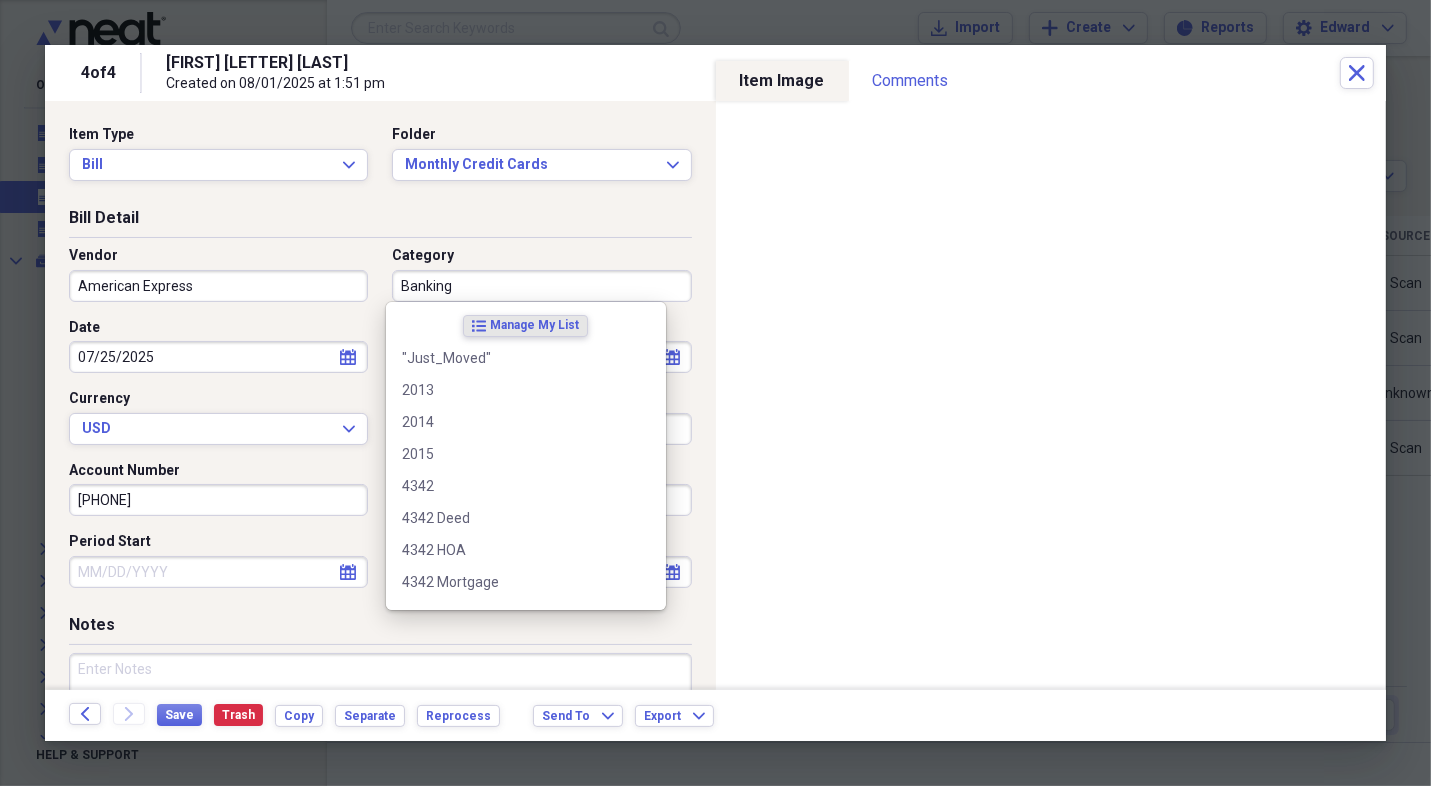 select on "6" 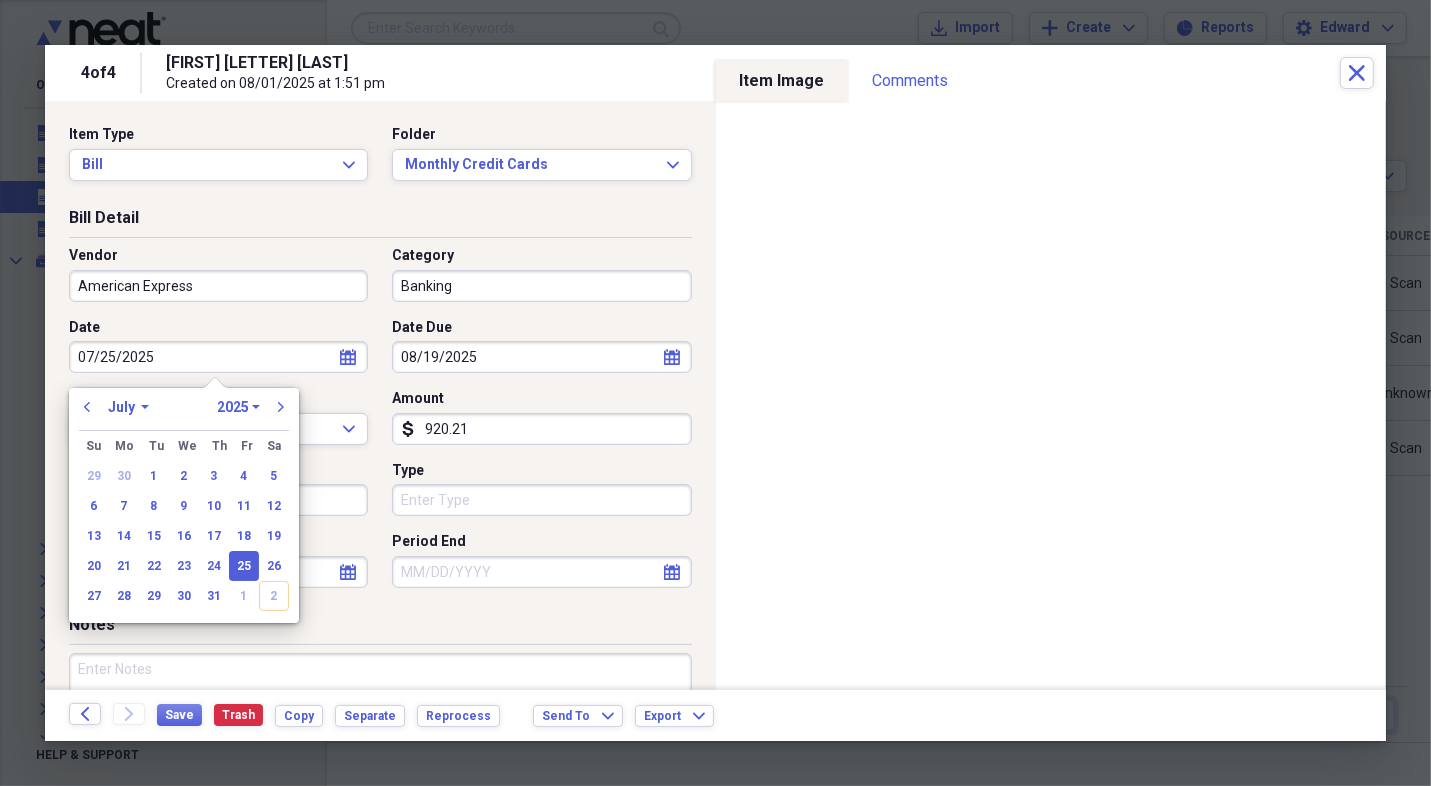 type 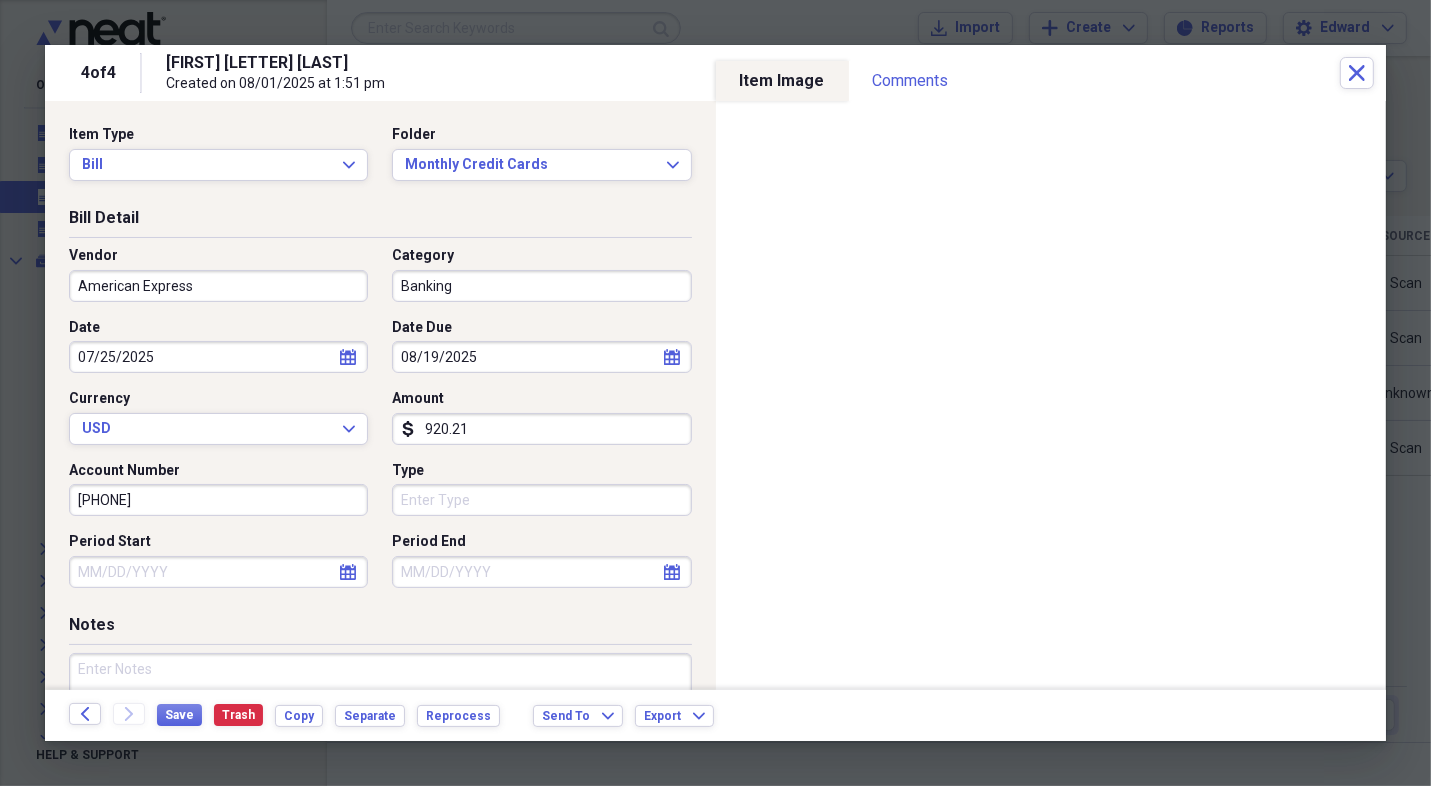 click on "920.21" at bounding box center [541, 429] 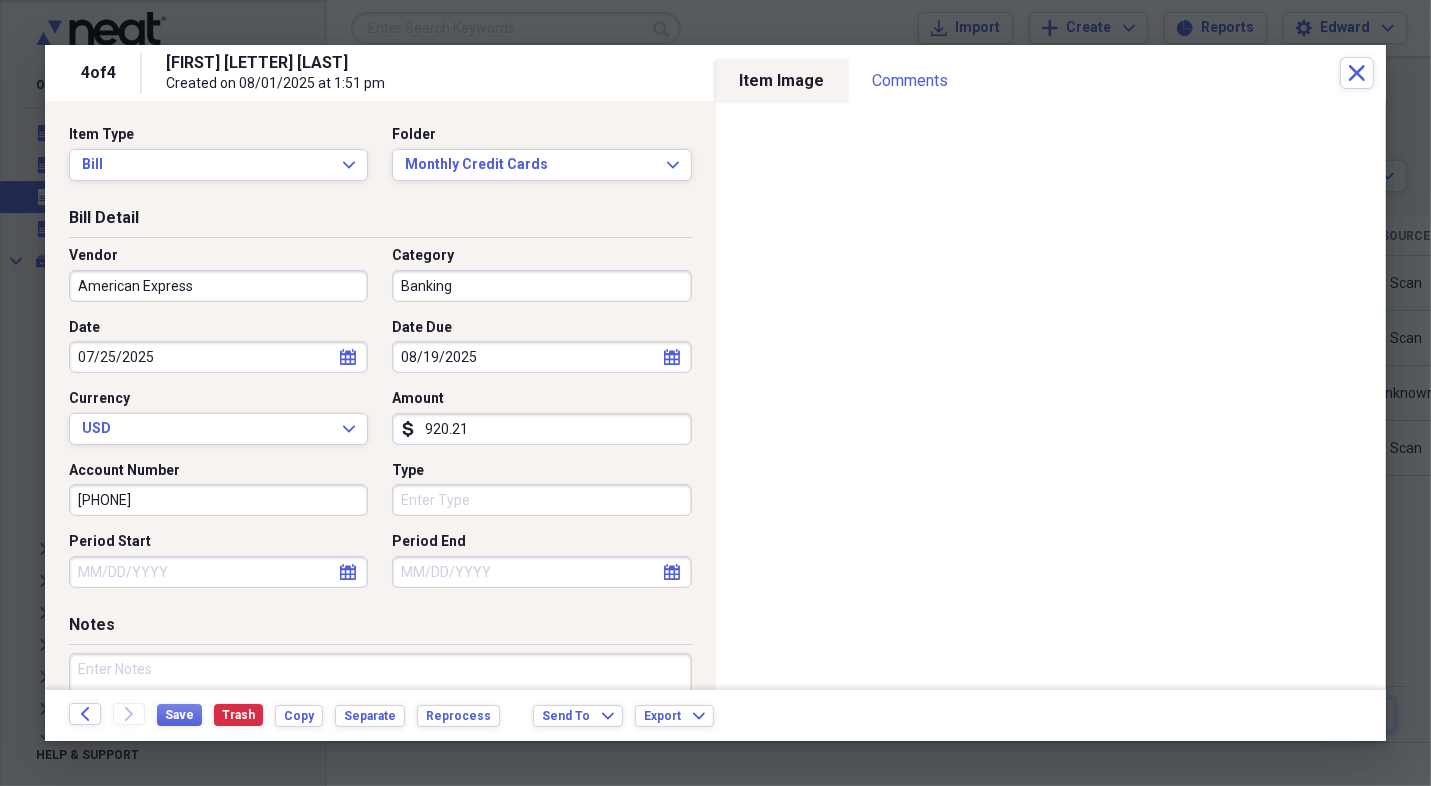 drag, startPoint x: 215, startPoint y: 495, endPoint x: 71, endPoint y: 486, distance: 144.28098 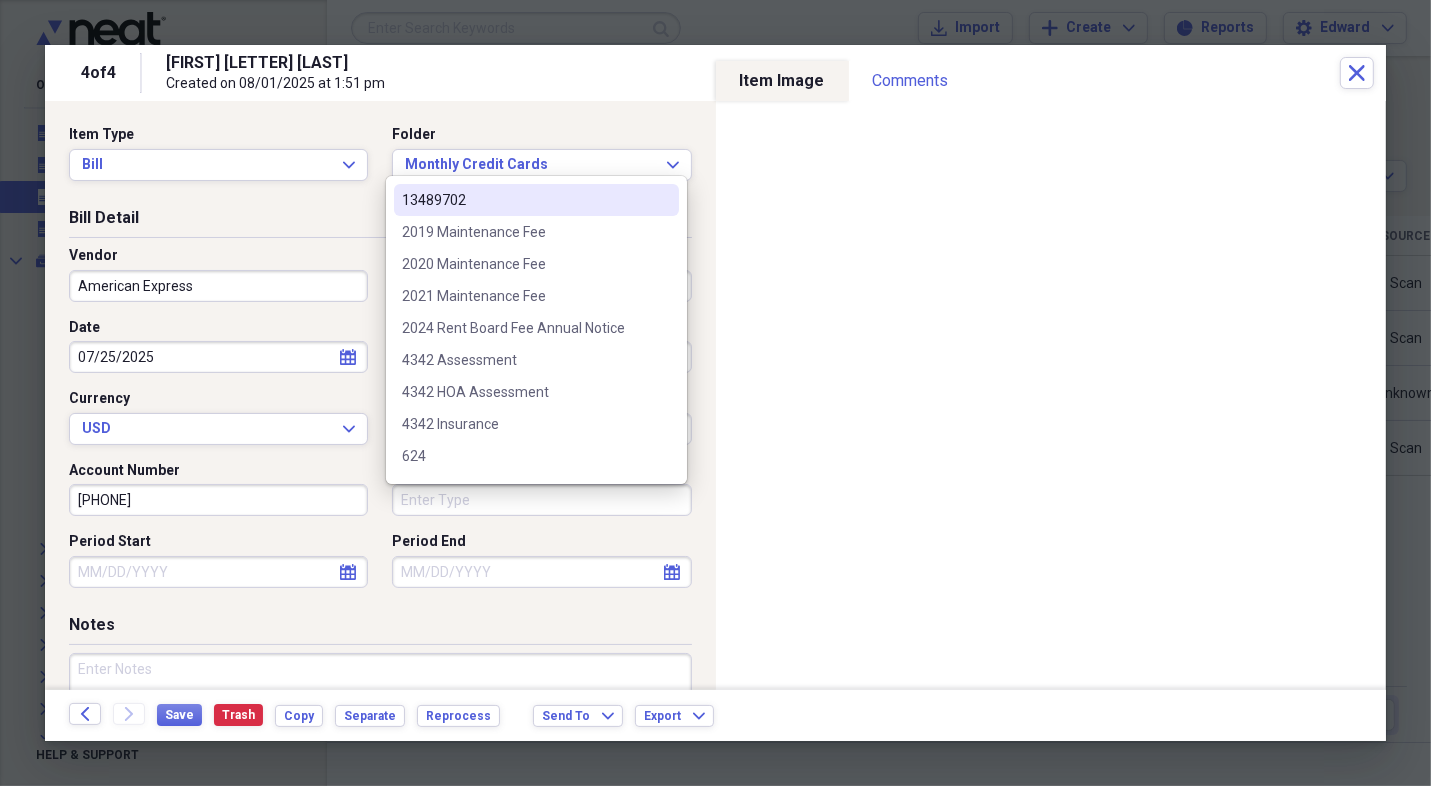 click on "Type" at bounding box center (541, 500) 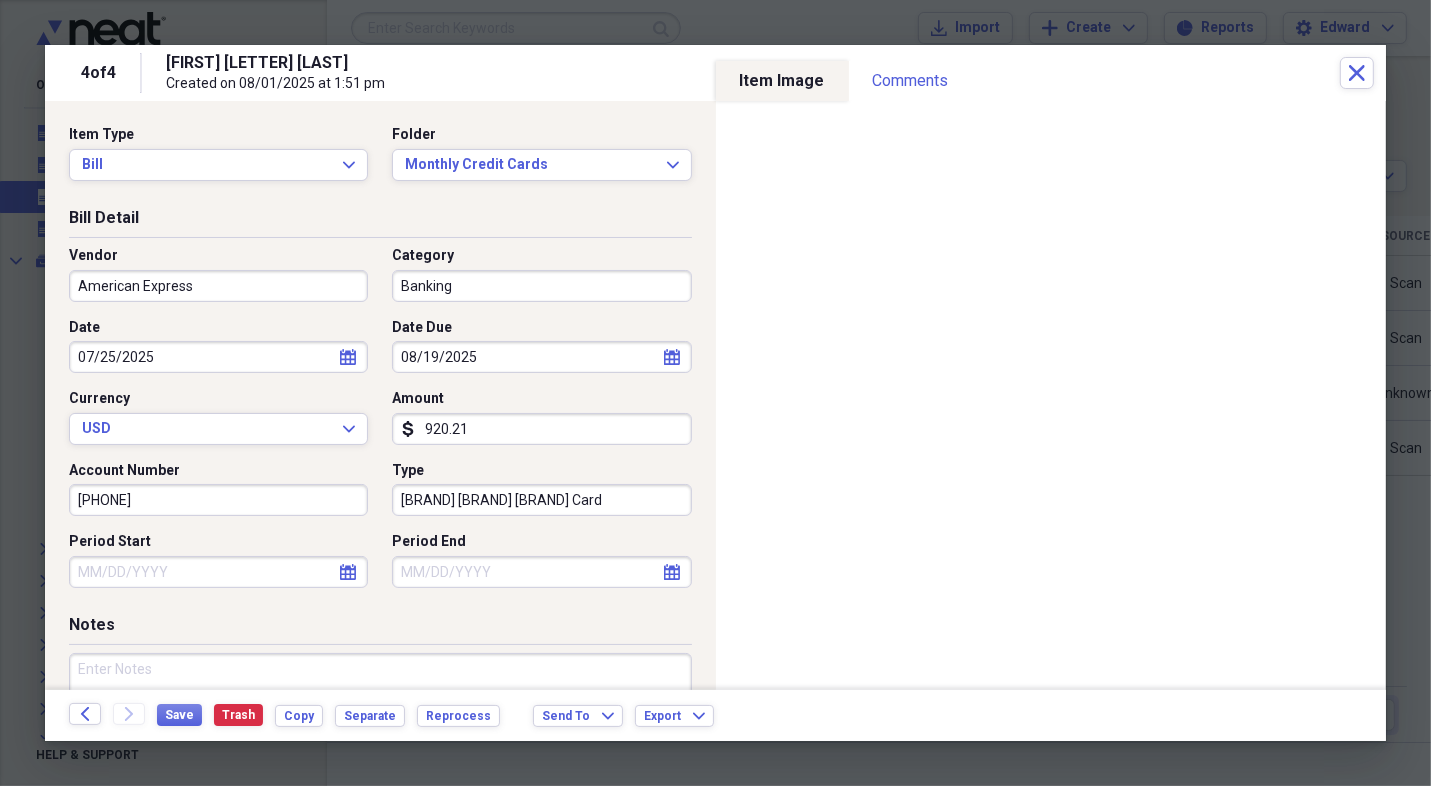 type on "[BRAND] [BRAND] [BRAND] Card" 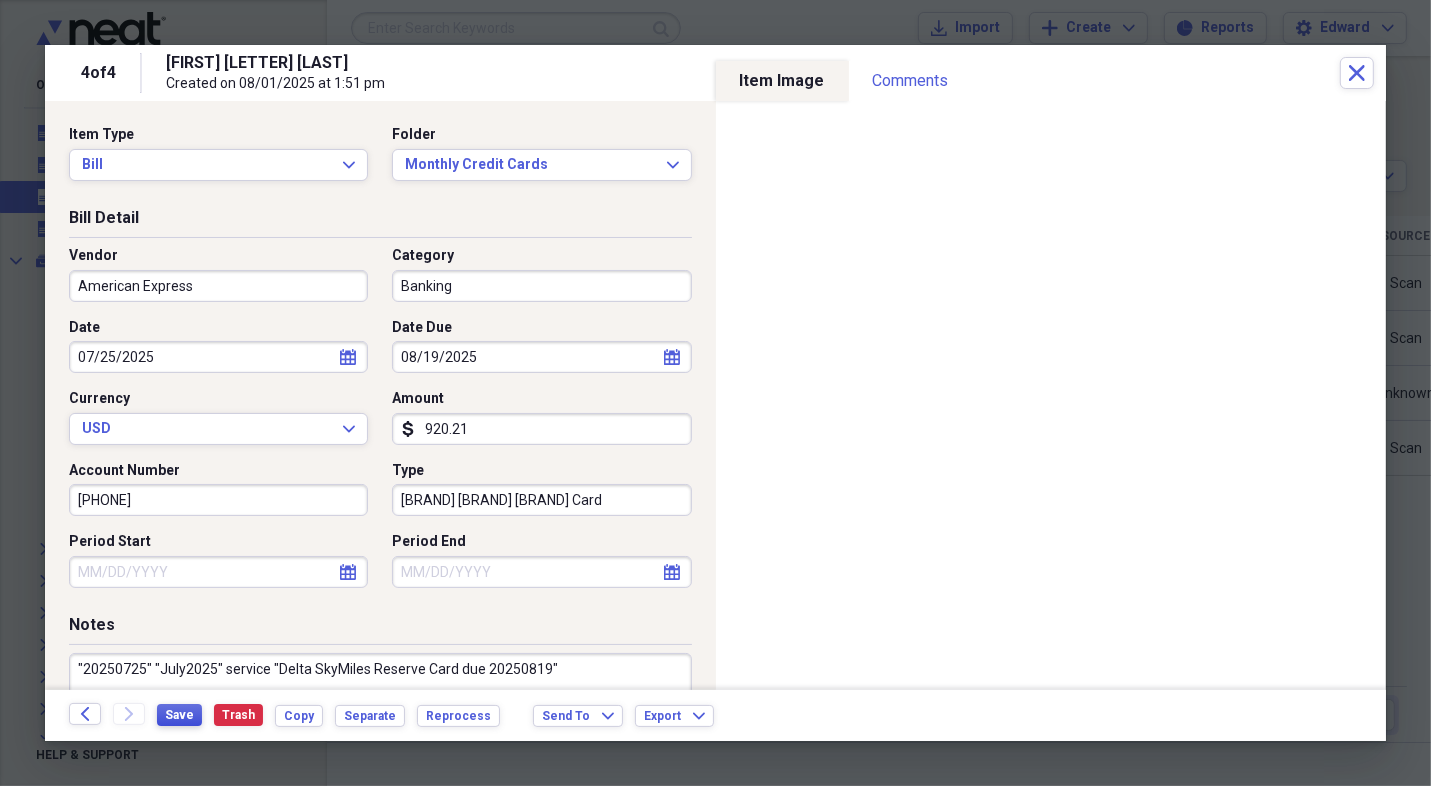 type on ""20250725" "July2025" service "Delta SkyMiles Reserve Card due 20250819"" 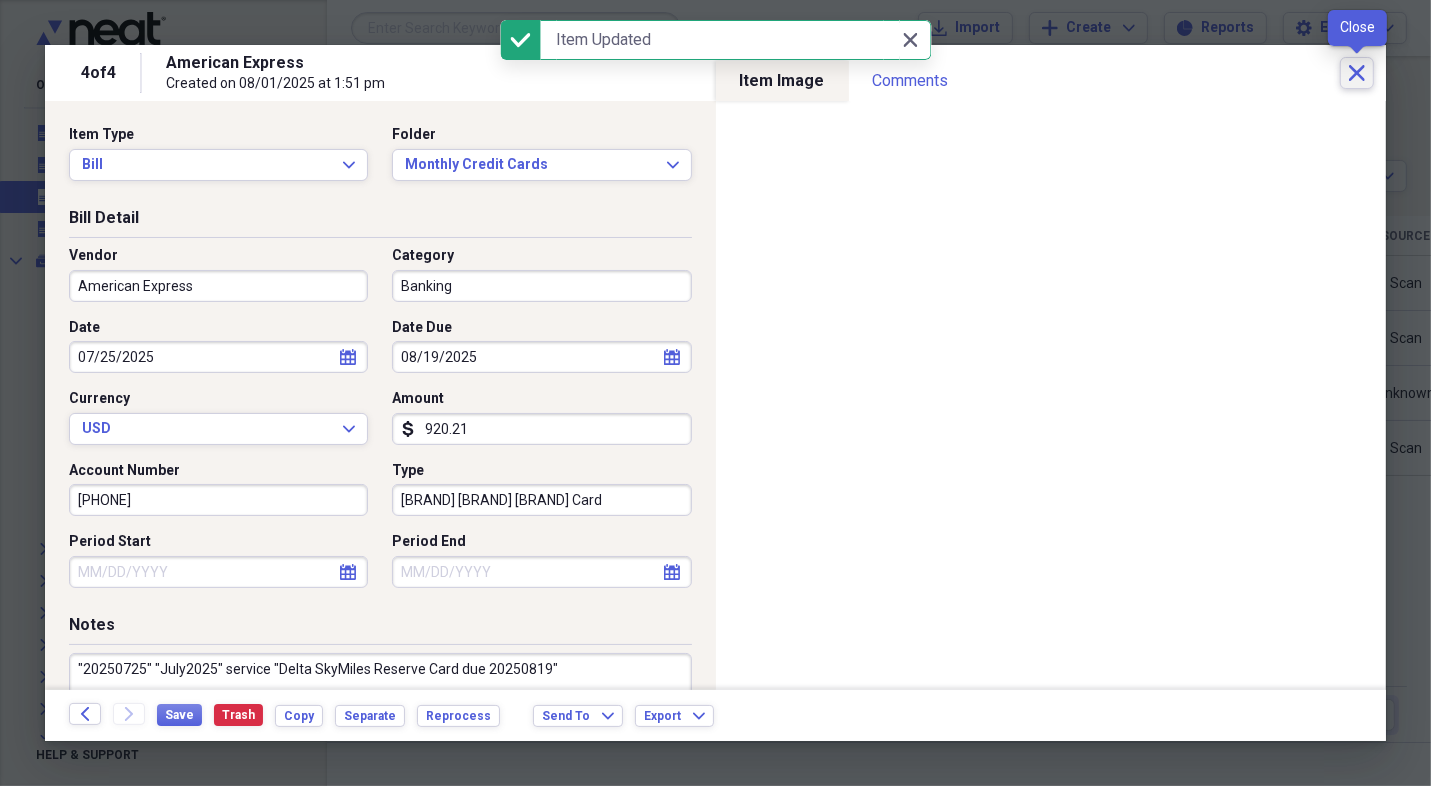 click on "Close" 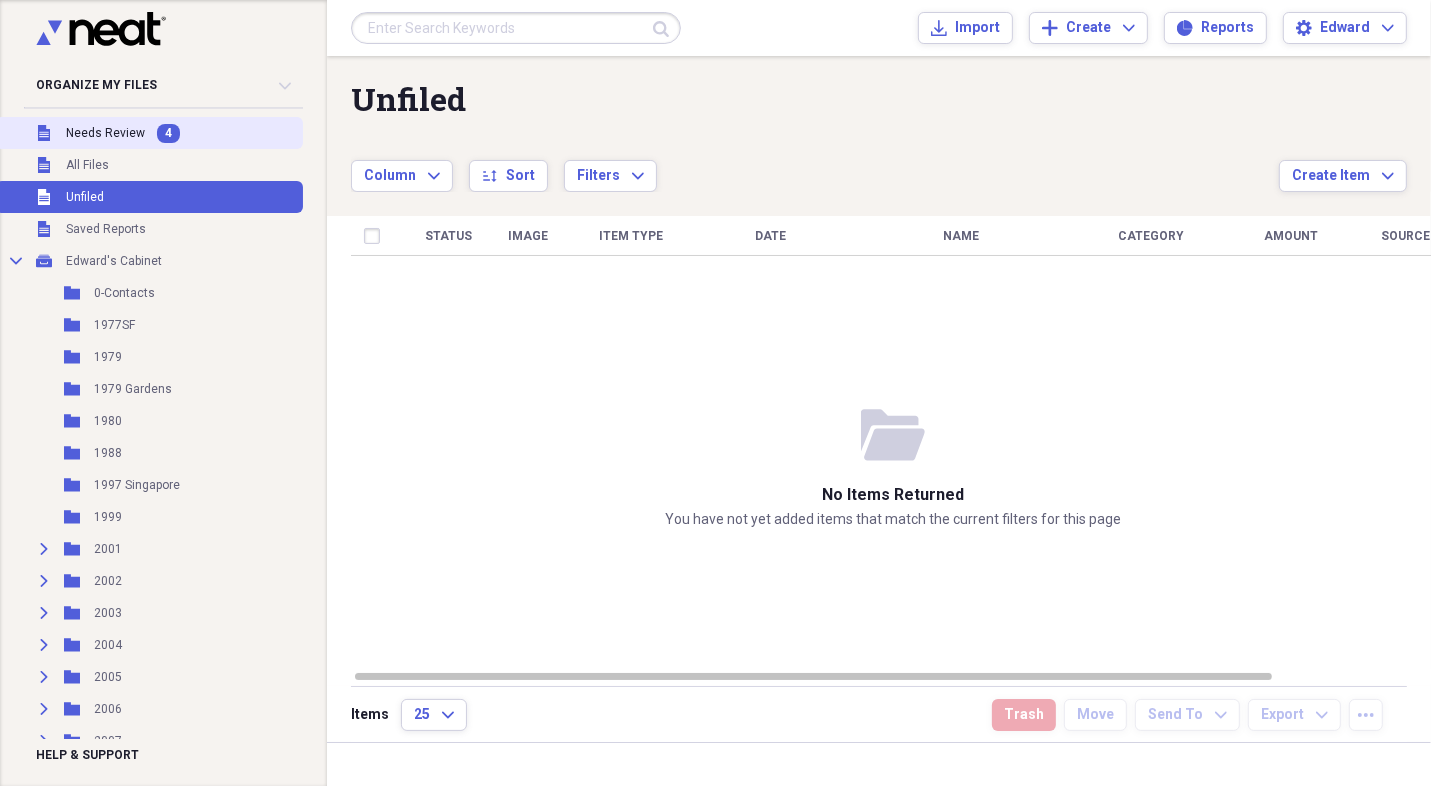 click on "Needs Review" at bounding box center [105, 133] 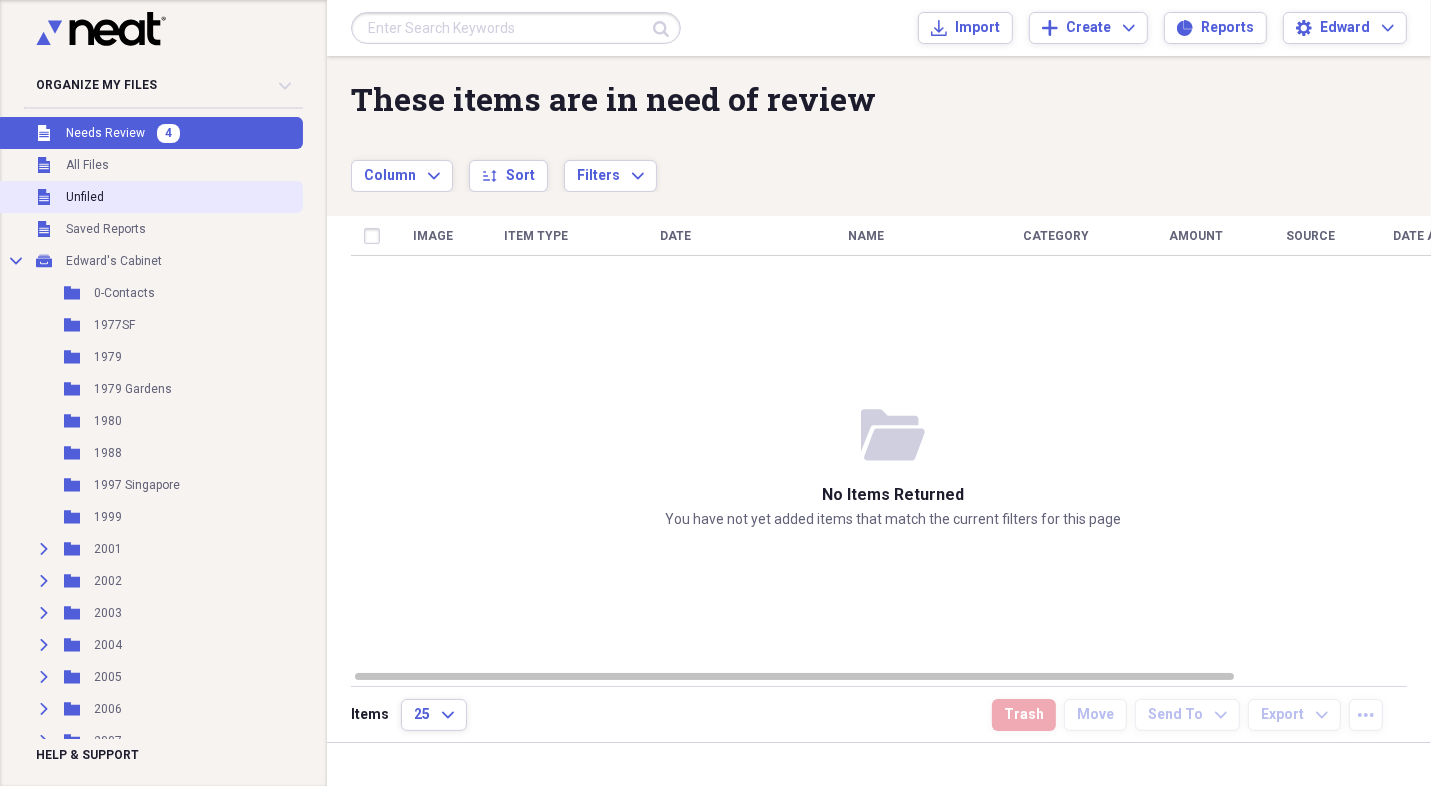 click on "Unfiled Unfiled" at bounding box center [149, 197] 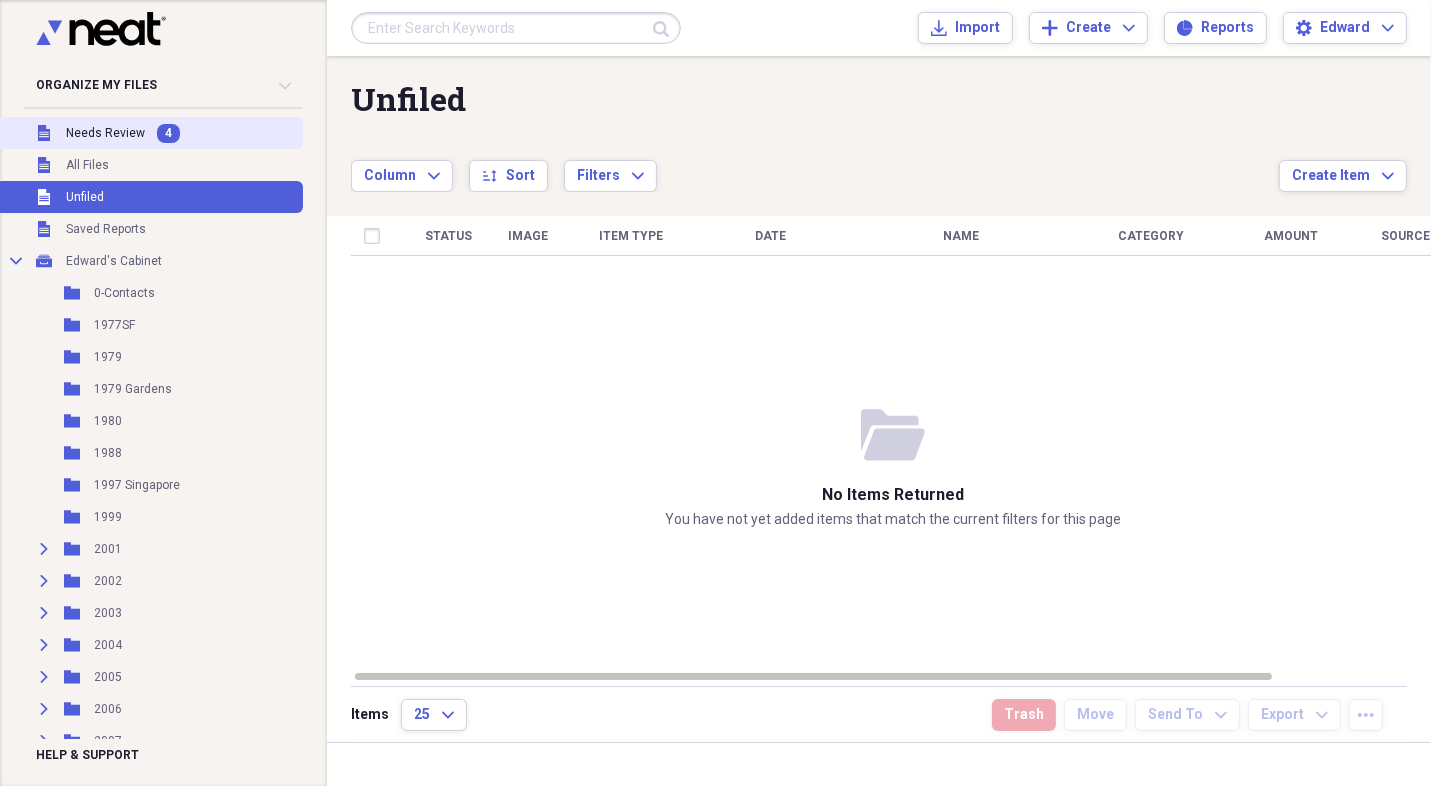 click on "Unfiled Needs Review 4" at bounding box center [149, 133] 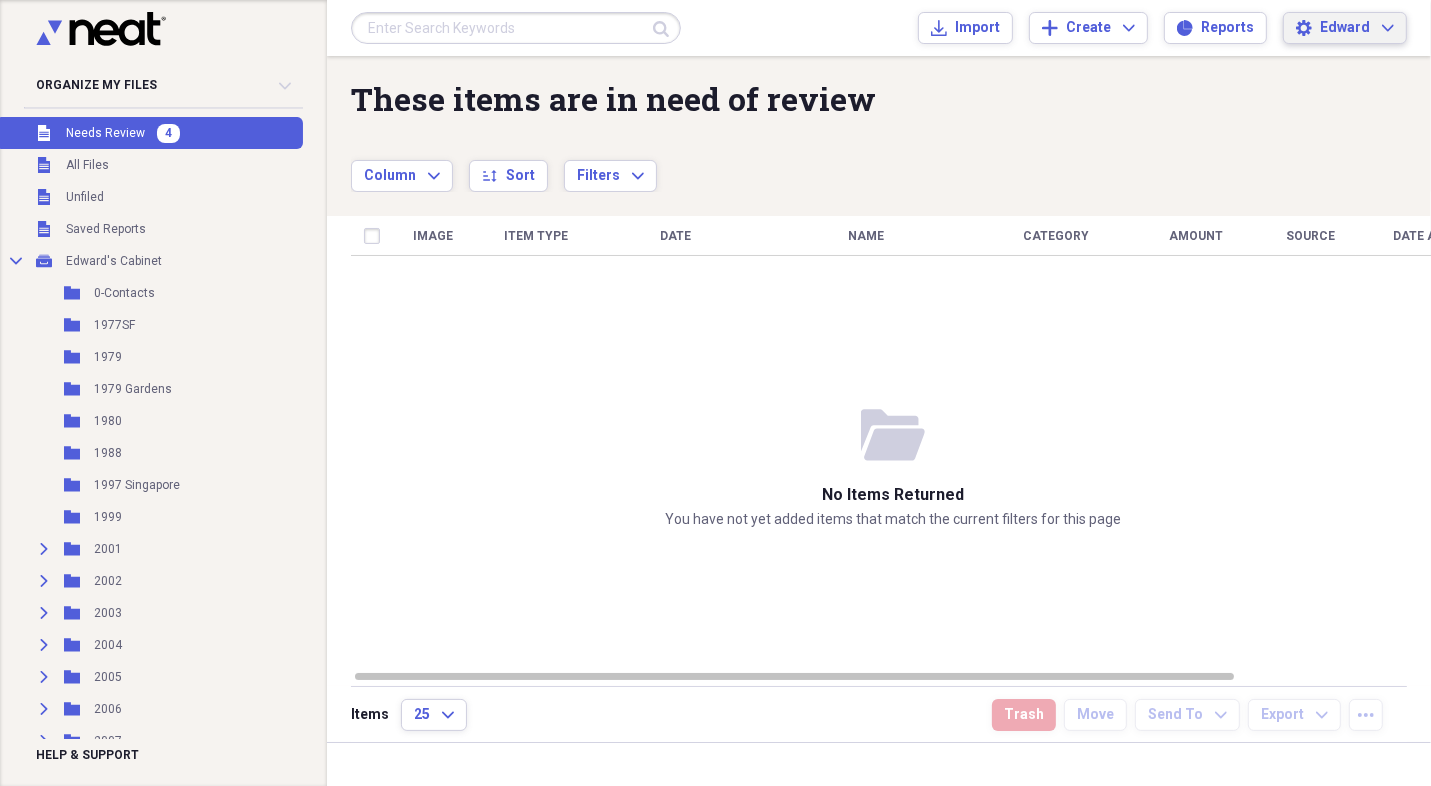 click on "Expand" 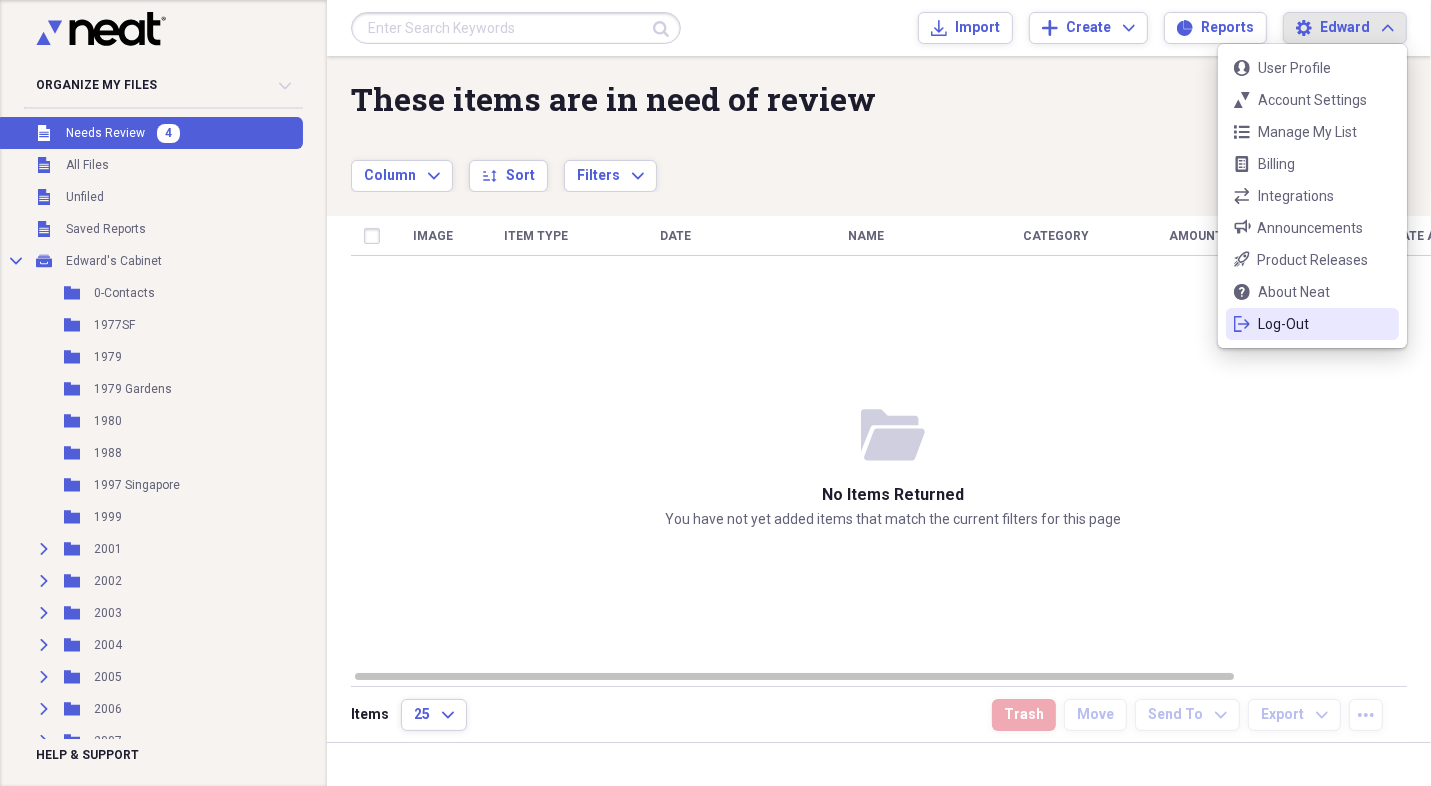 click on "Log-Out" at bounding box center (1312, 324) 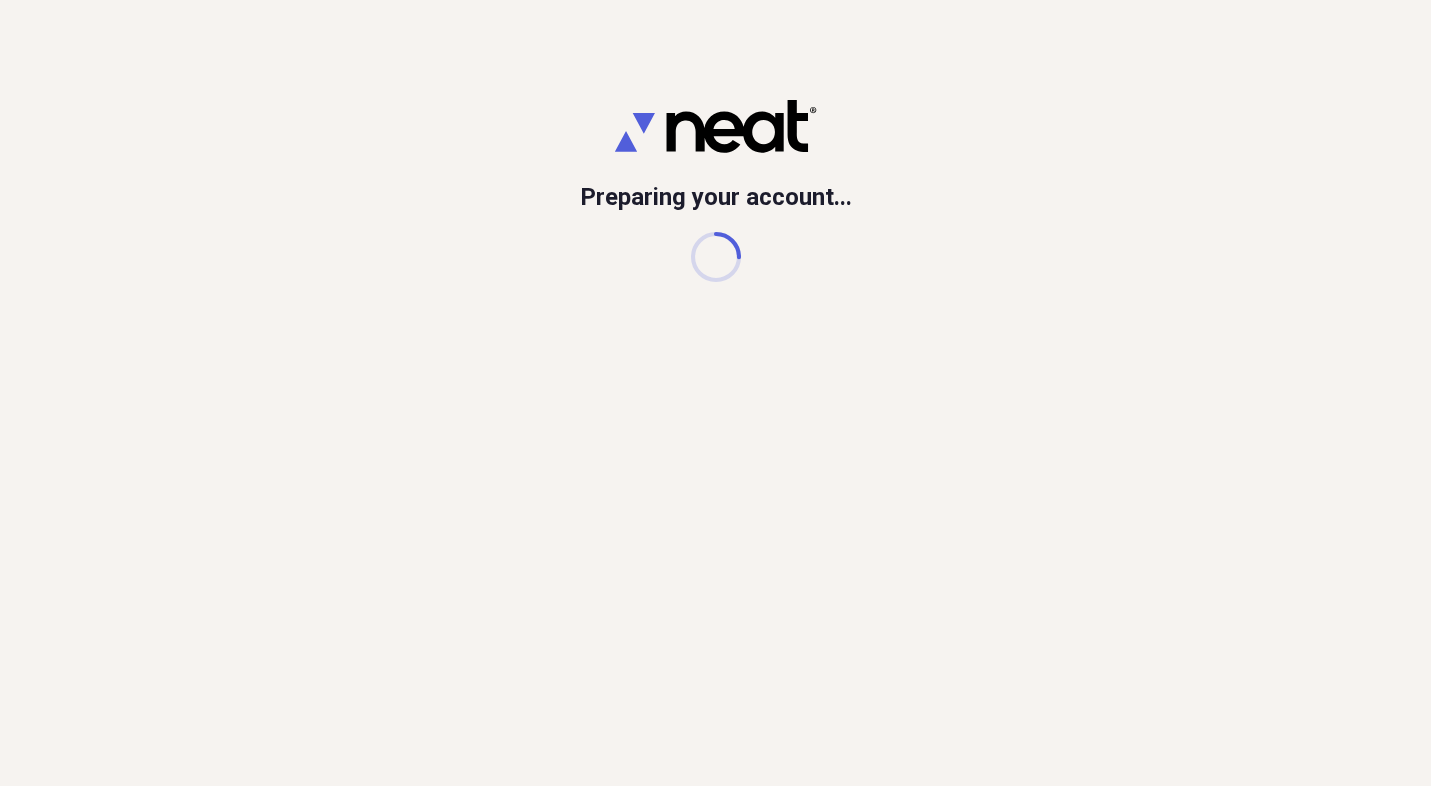 scroll, scrollTop: 0, scrollLeft: 0, axis: both 